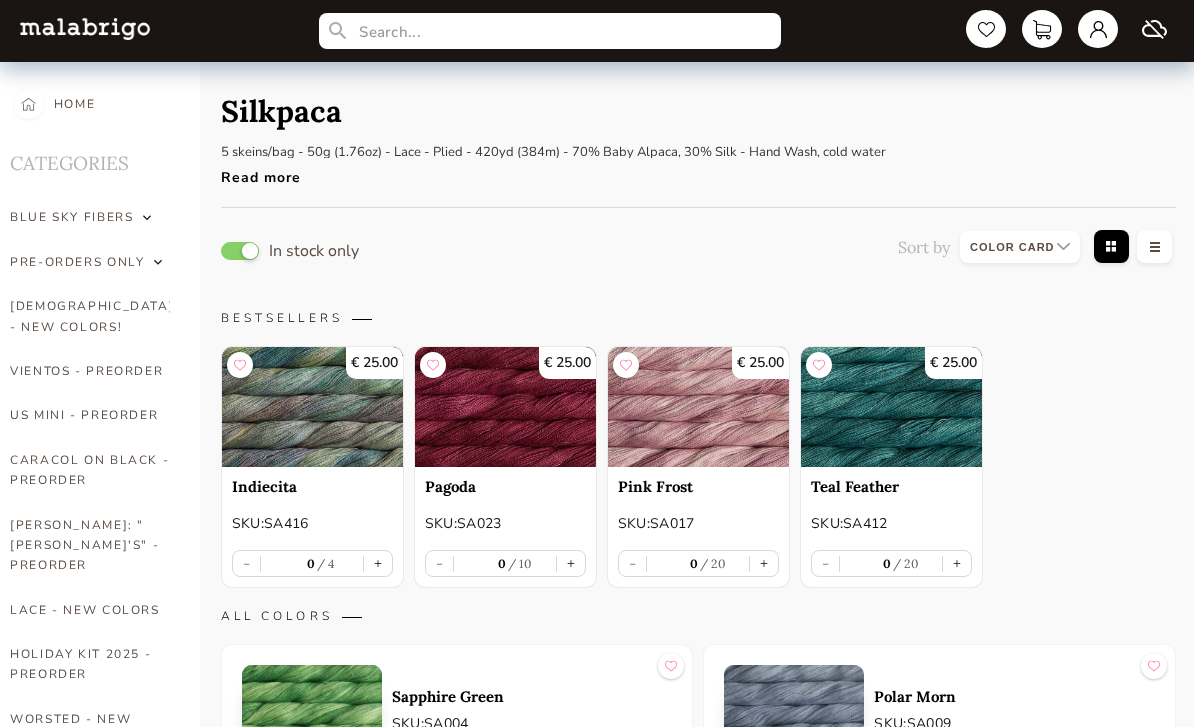 select on "INDEX" 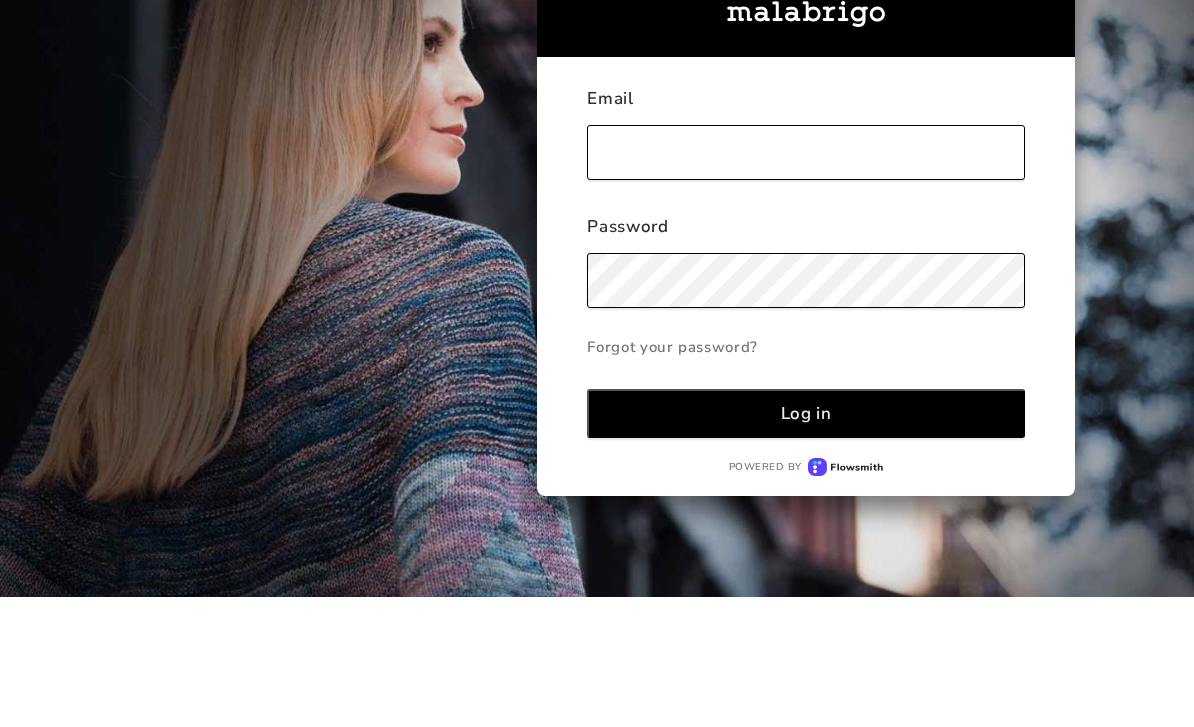 scroll, scrollTop: 130, scrollLeft: 0, axis: vertical 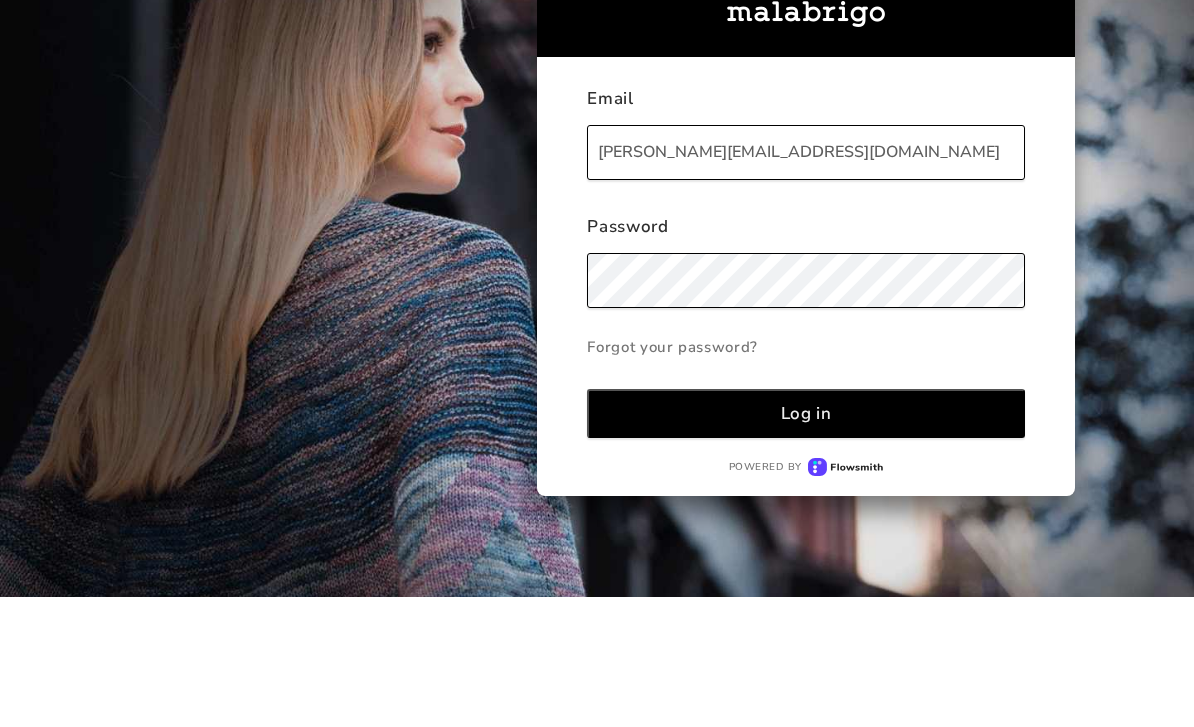 click on "Log in" at bounding box center [805, 543] 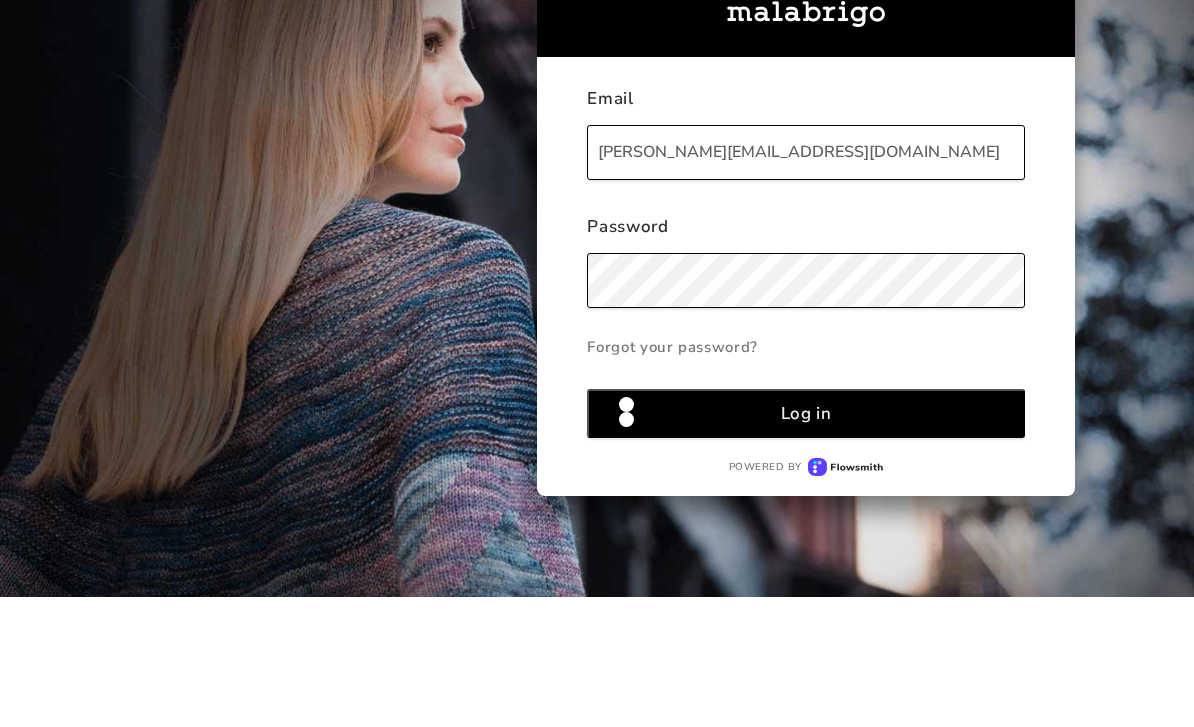 scroll, scrollTop: 64, scrollLeft: 0, axis: vertical 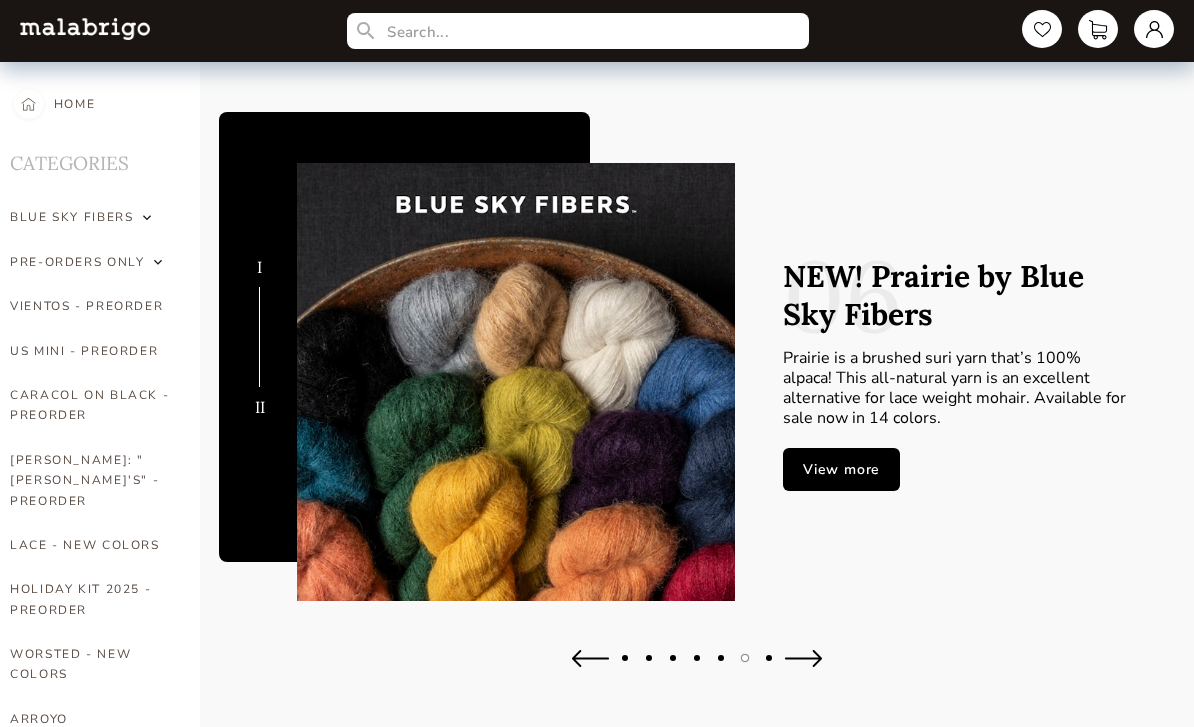 click on "HOLIDAY KIT 2025 - PREORDER" at bounding box center [90, 599] 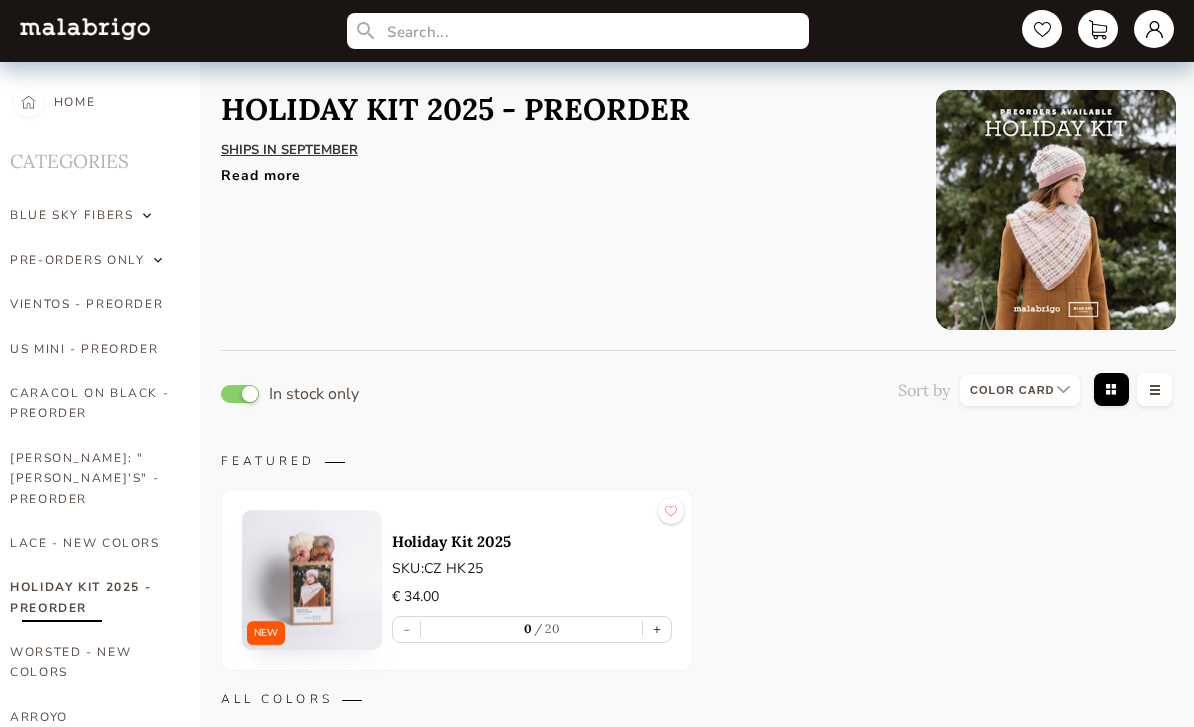scroll, scrollTop: 23, scrollLeft: 0, axis: vertical 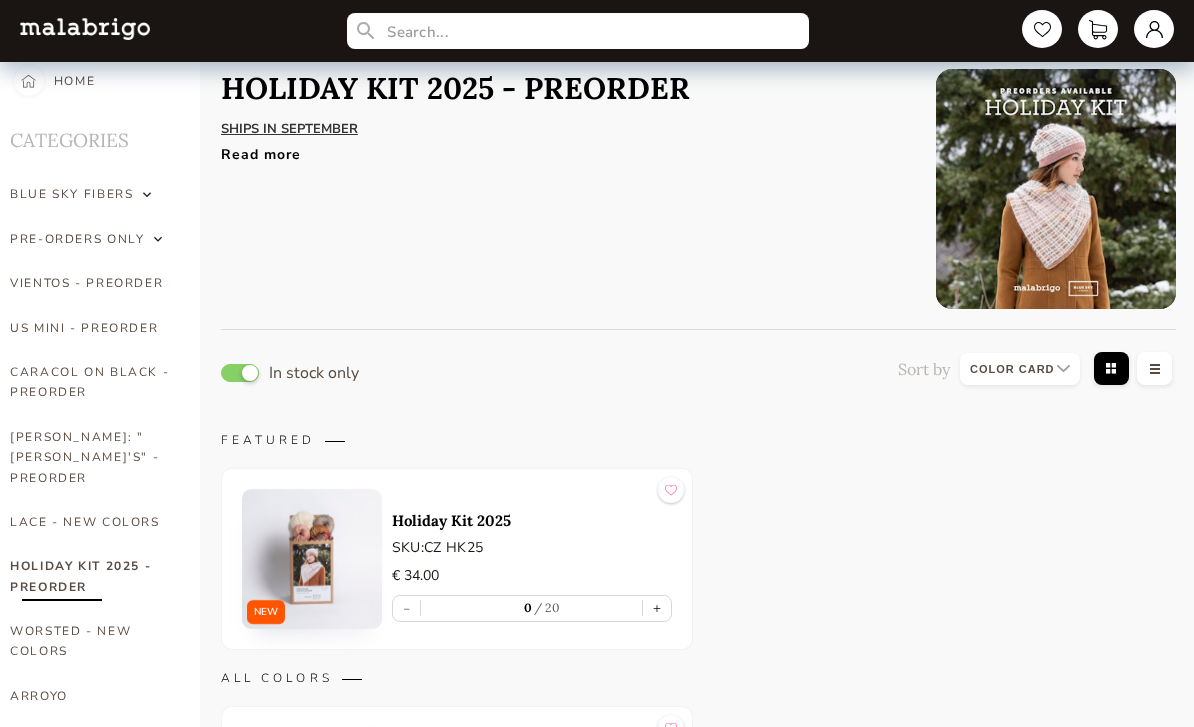 click on "Read more" at bounding box center [455, 149] 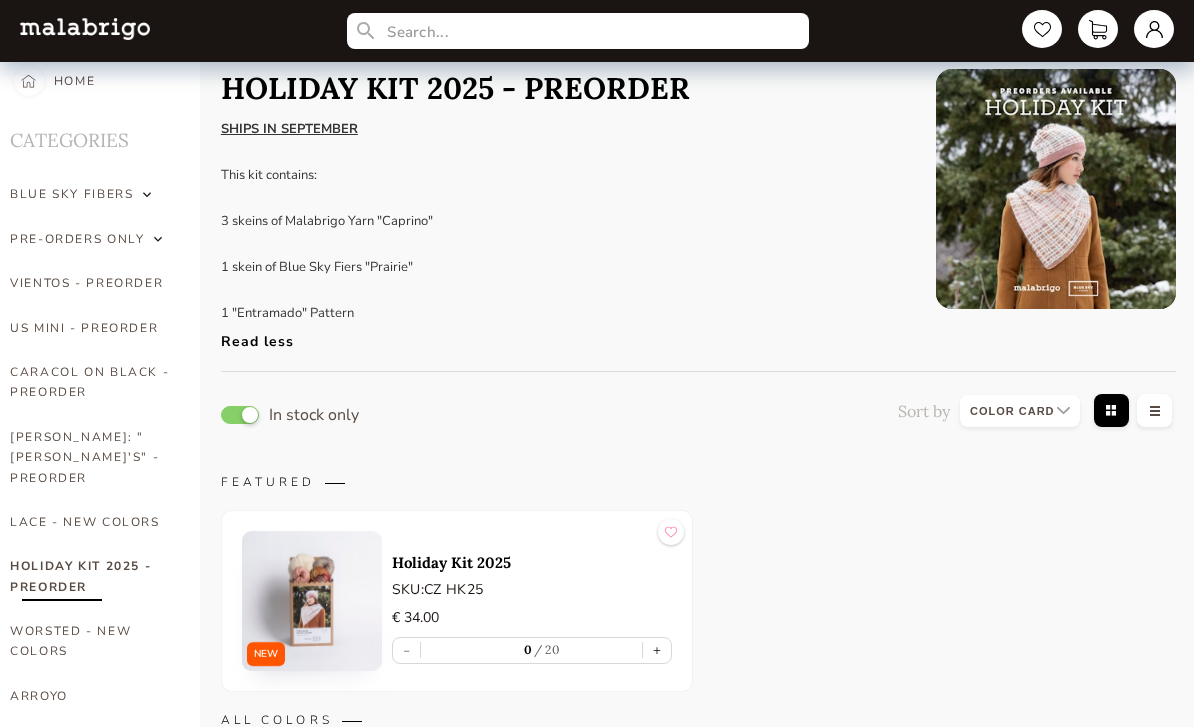 click at bounding box center [1056, 189] 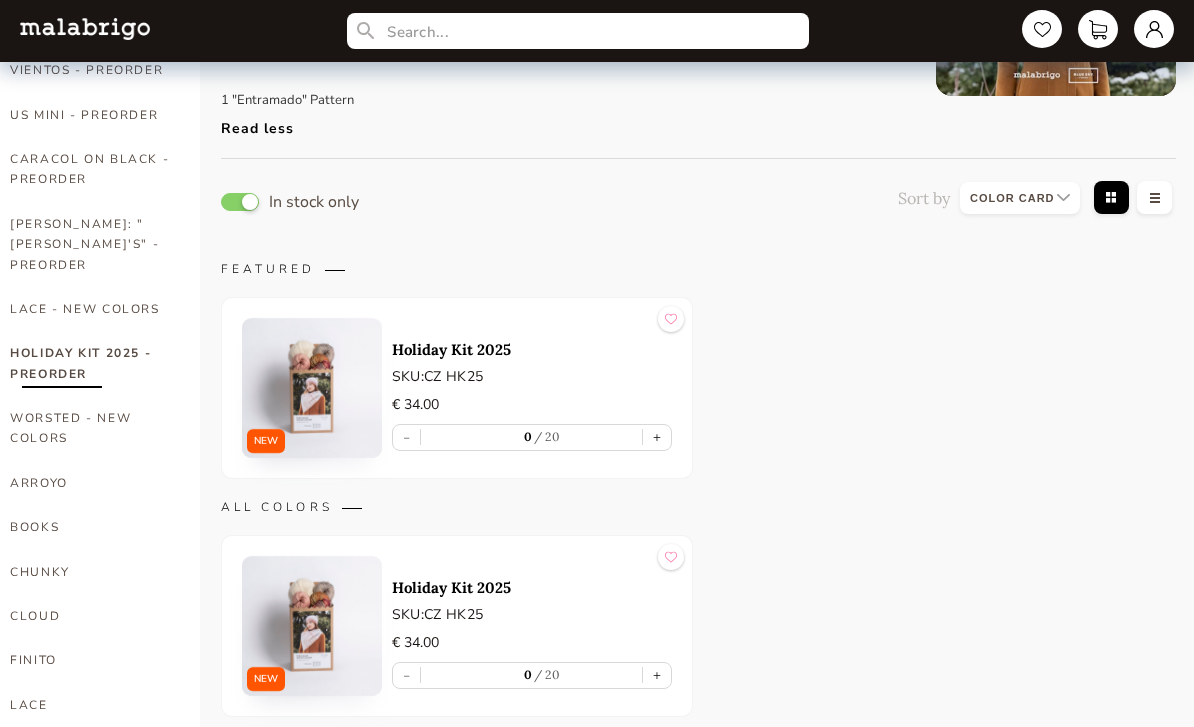 scroll, scrollTop: 236, scrollLeft: 0, axis: vertical 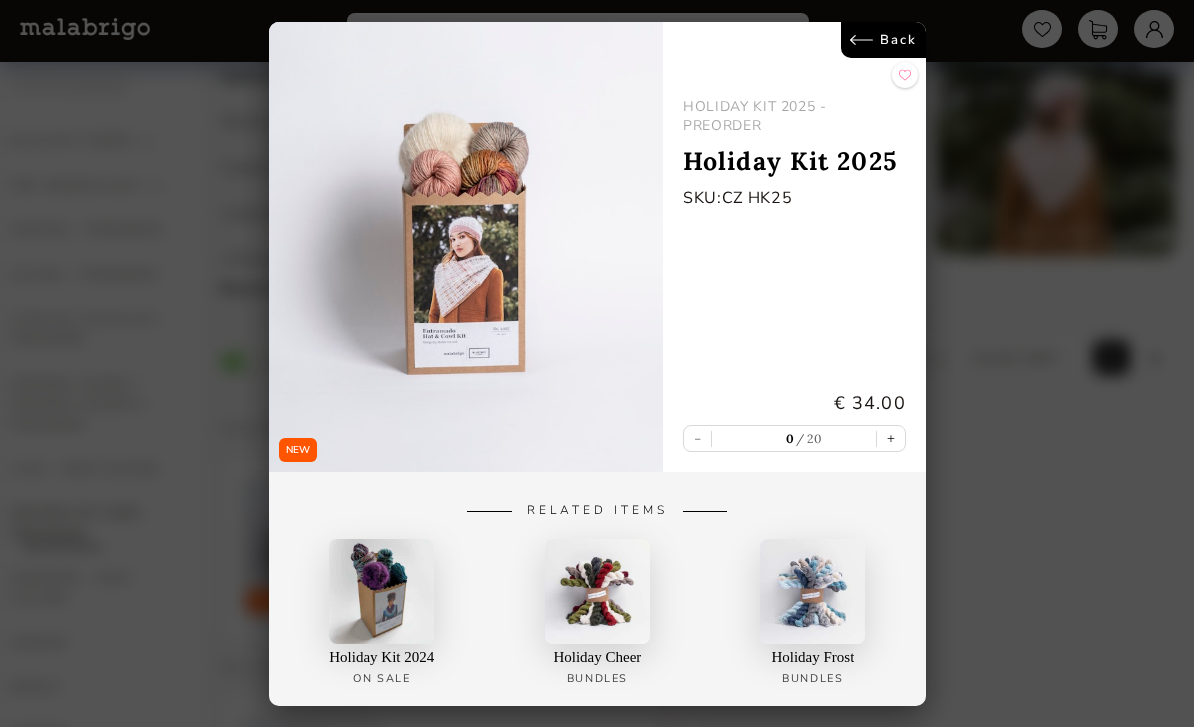 click at bounding box center (597, 590) 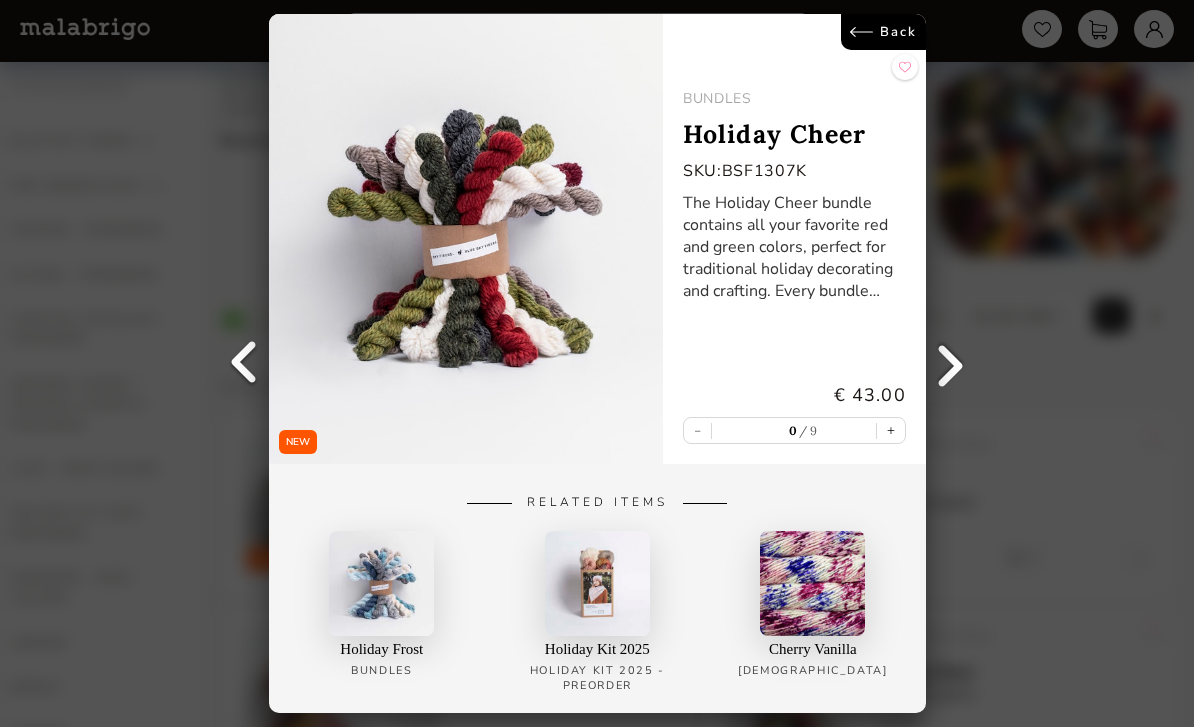 click at bounding box center (381, 583) 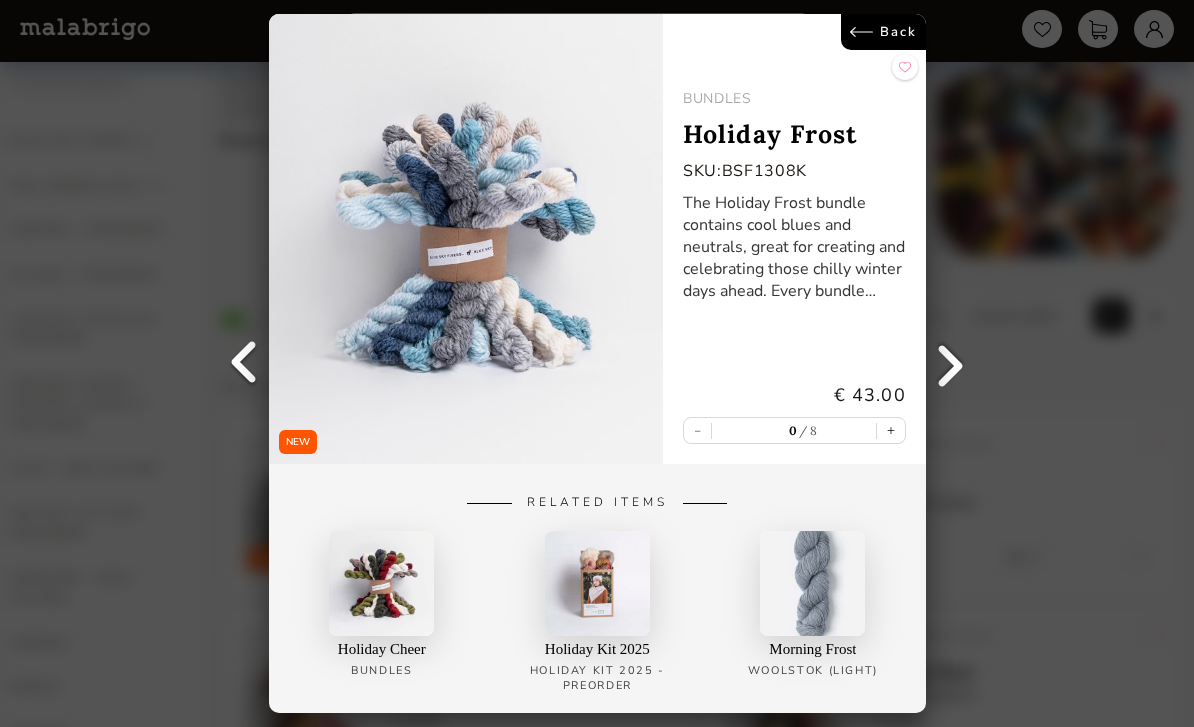 click at bounding box center (466, 239) 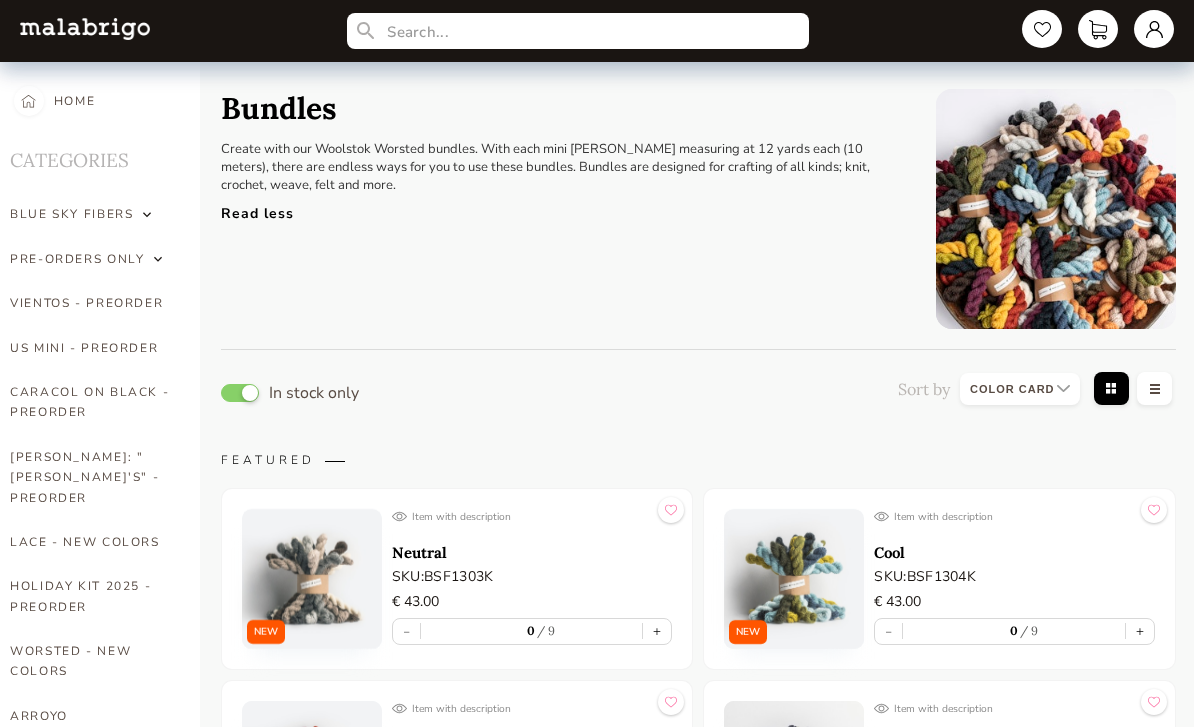 scroll, scrollTop: 0, scrollLeft: 0, axis: both 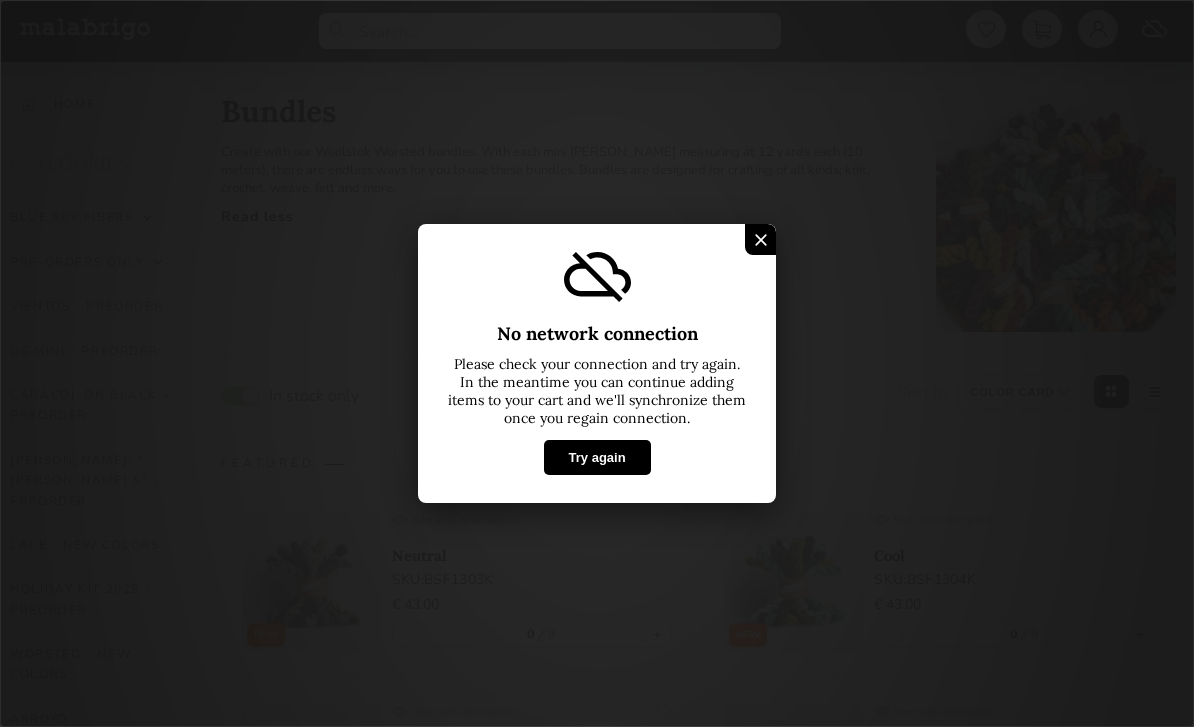 click on "Try again" at bounding box center [596, 457] 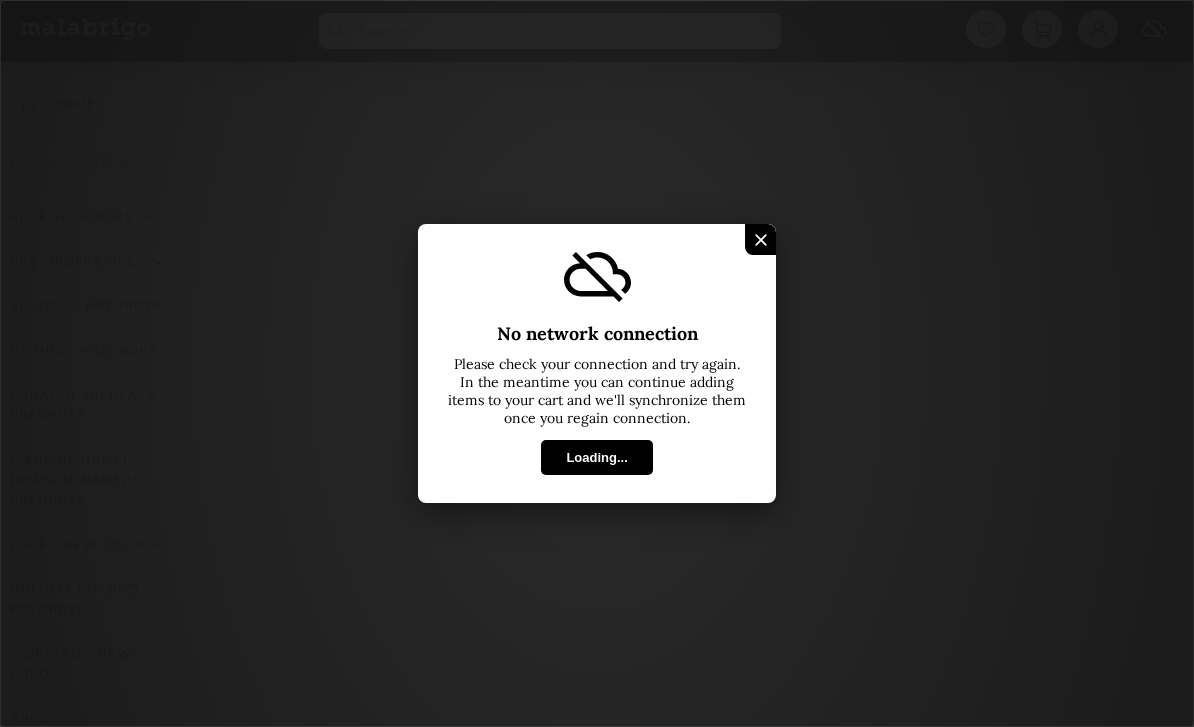 click at bounding box center (761, 239) 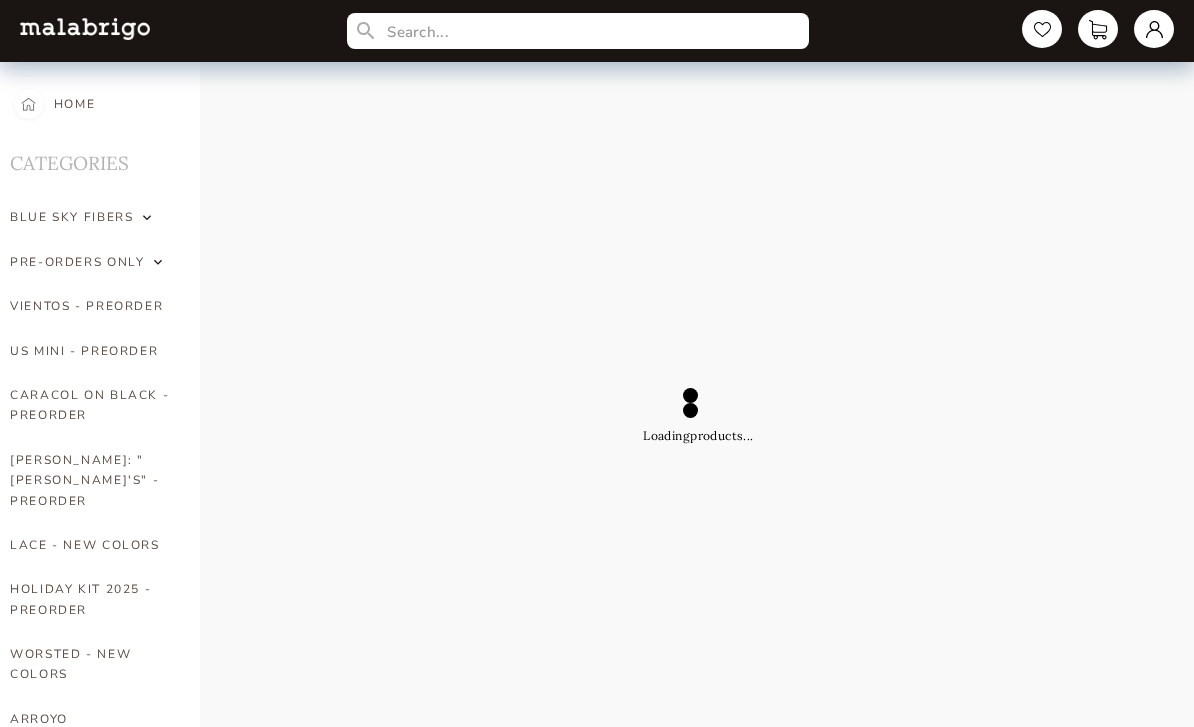 select on "INDEX" 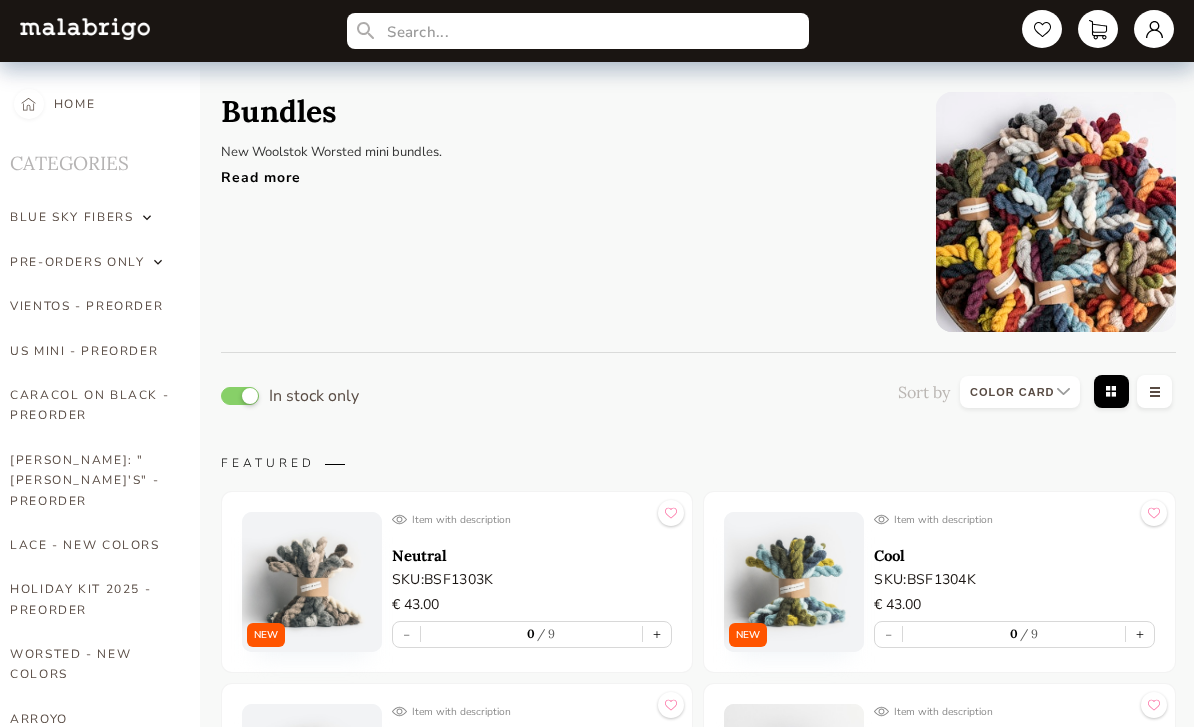 click on "Read more" at bounding box center (331, 172) 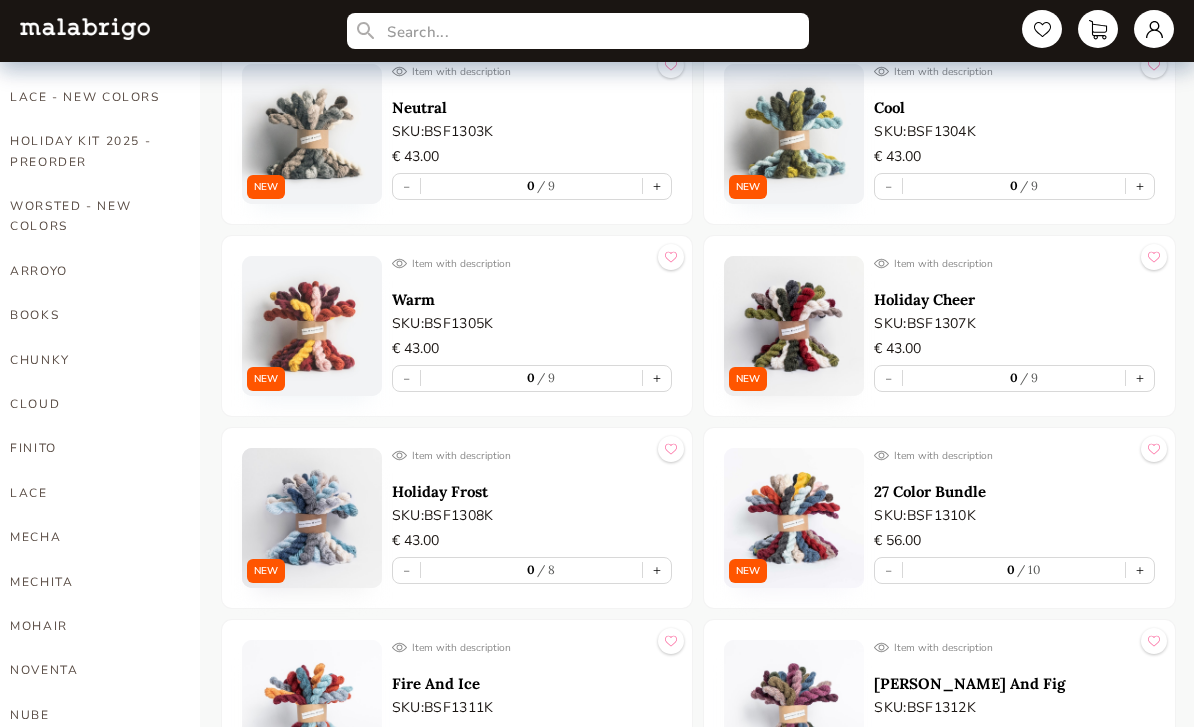scroll, scrollTop: 446, scrollLeft: 0, axis: vertical 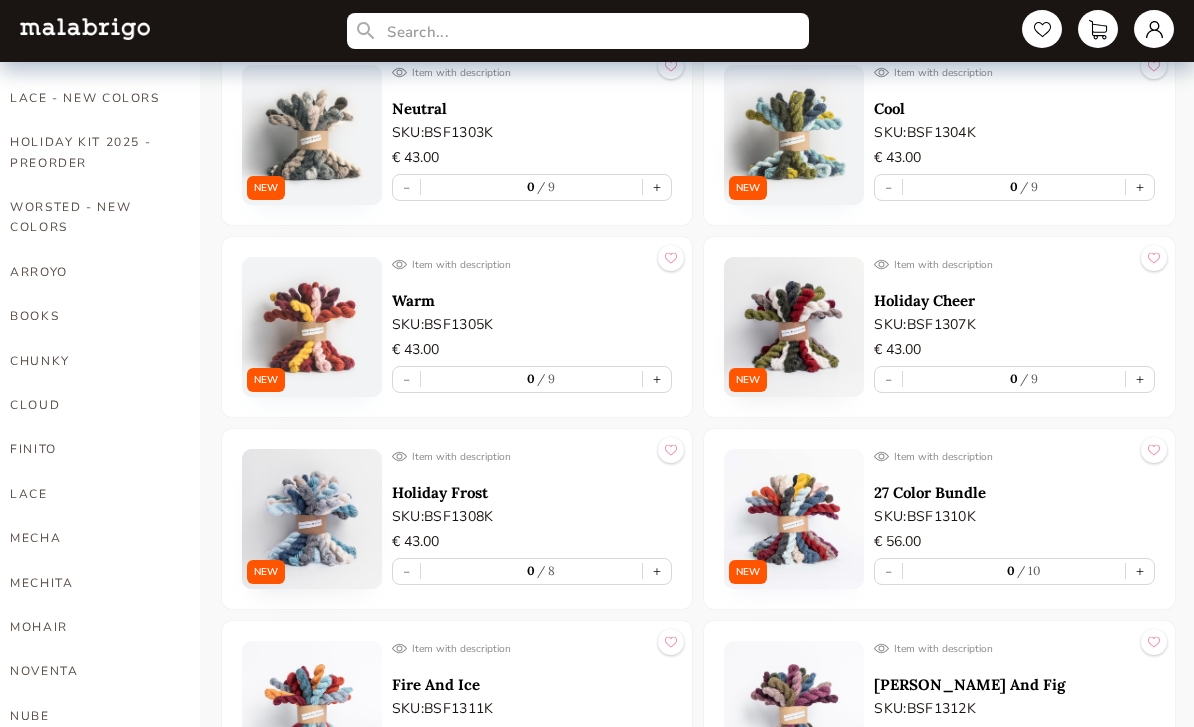 click on "Warm" at bounding box center (532, 301) 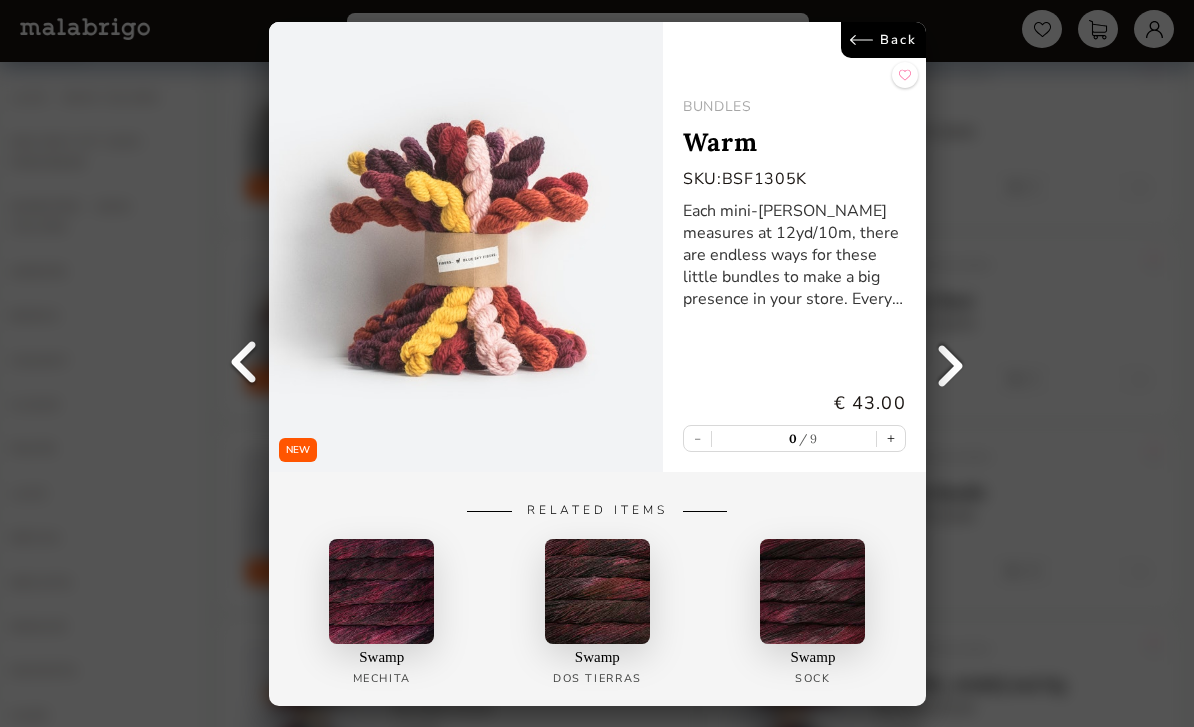 click on "Back" at bounding box center [882, 40] 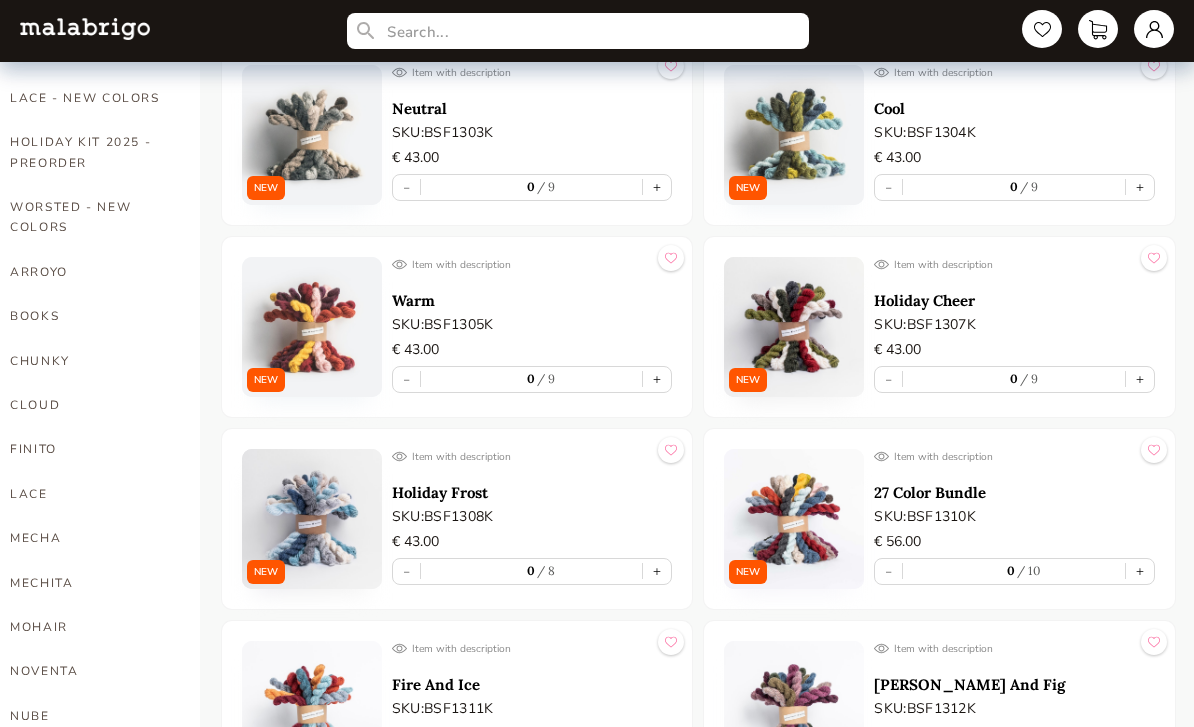 click at bounding box center (312, 327) 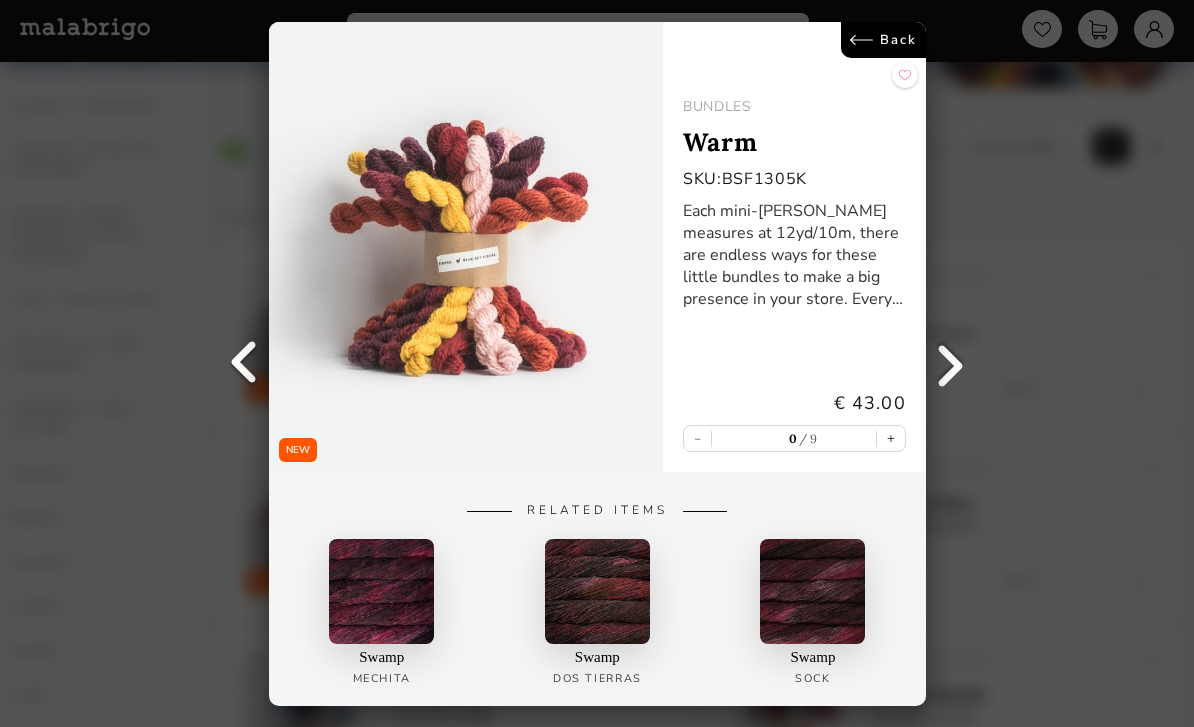 scroll, scrollTop: 243, scrollLeft: 0, axis: vertical 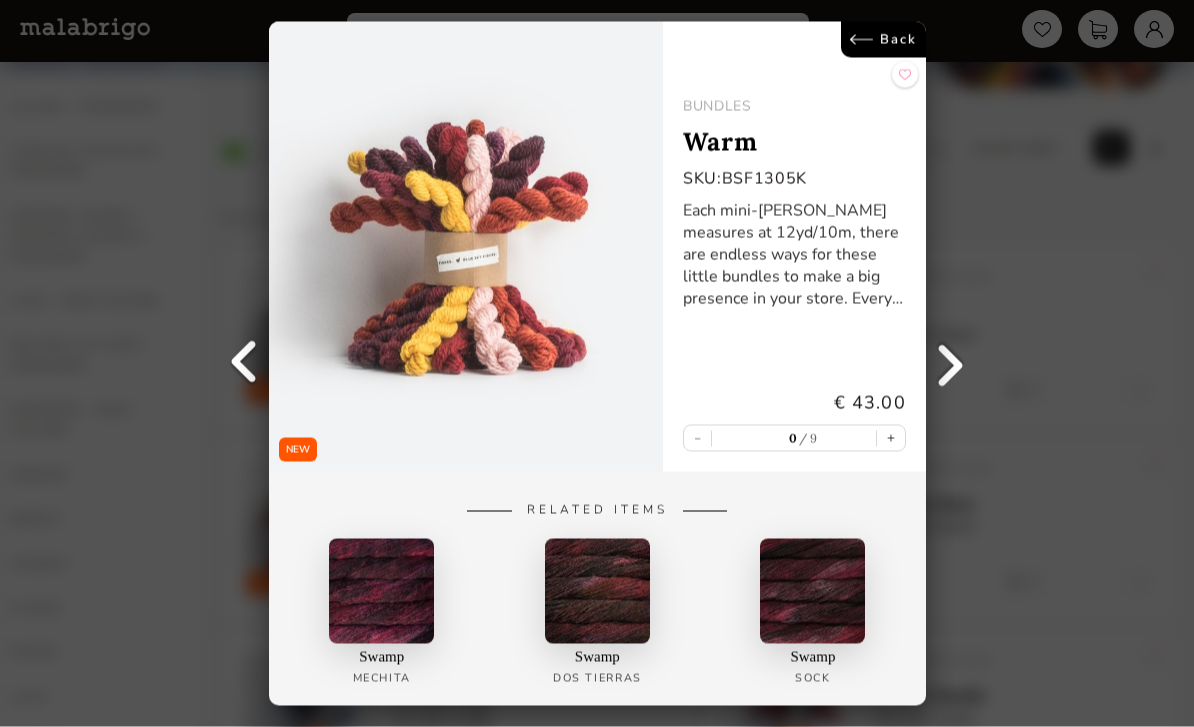 click on "Back" at bounding box center [882, 40] 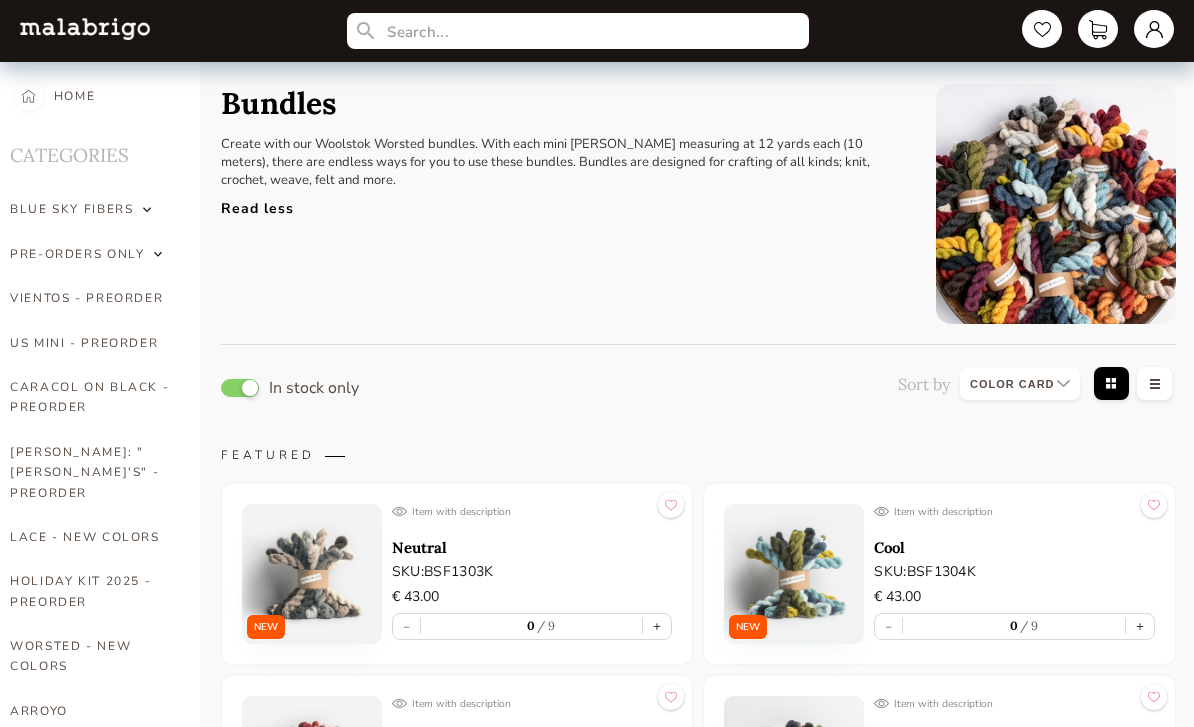 scroll, scrollTop: 0, scrollLeft: 0, axis: both 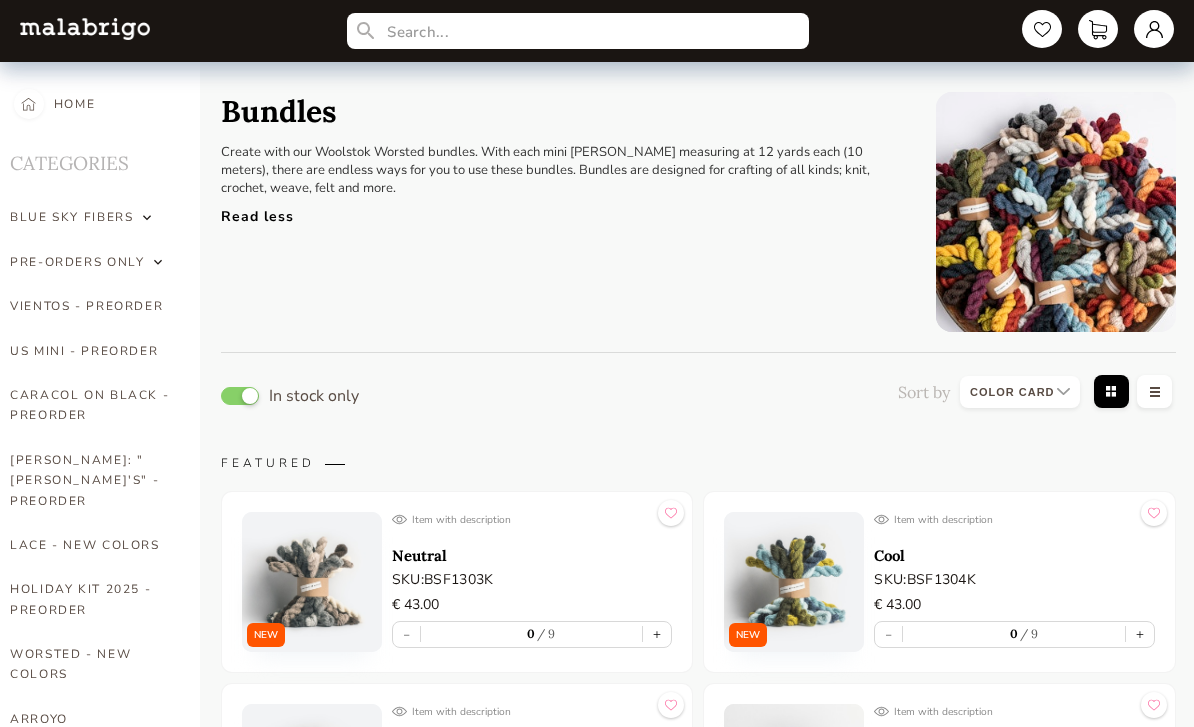 click on "PRE-ORDERS ONLY" at bounding box center (77, 262) 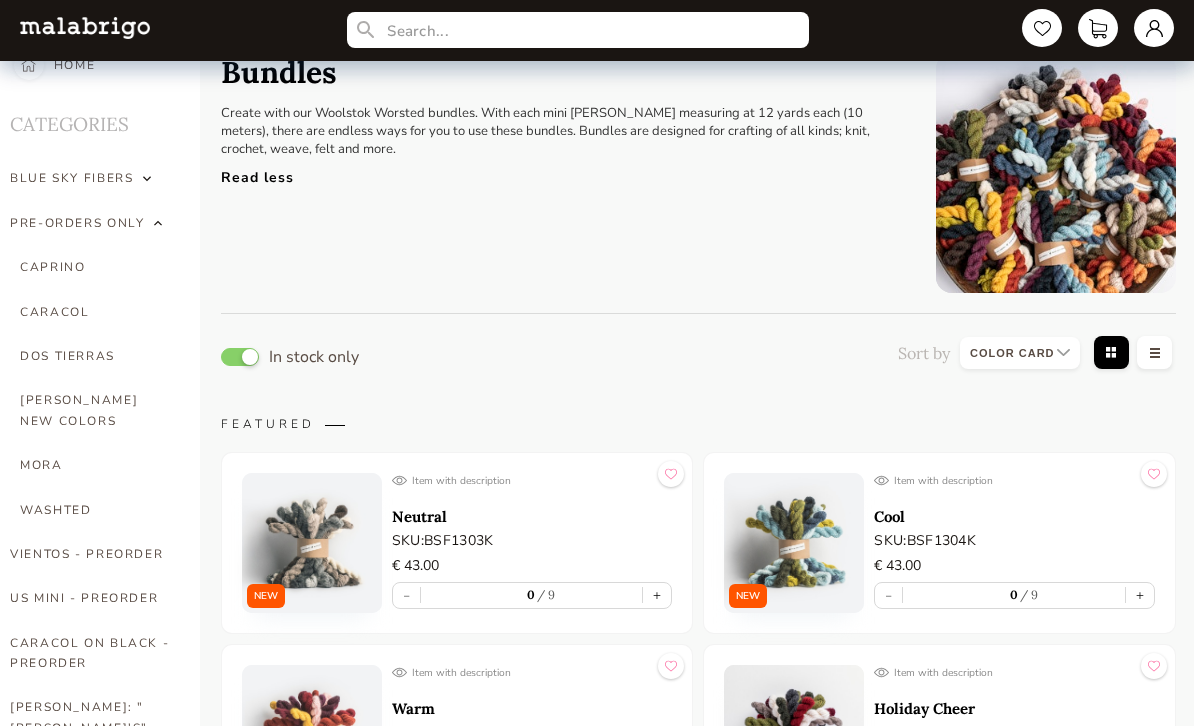 scroll, scrollTop: 39, scrollLeft: 0, axis: vertical 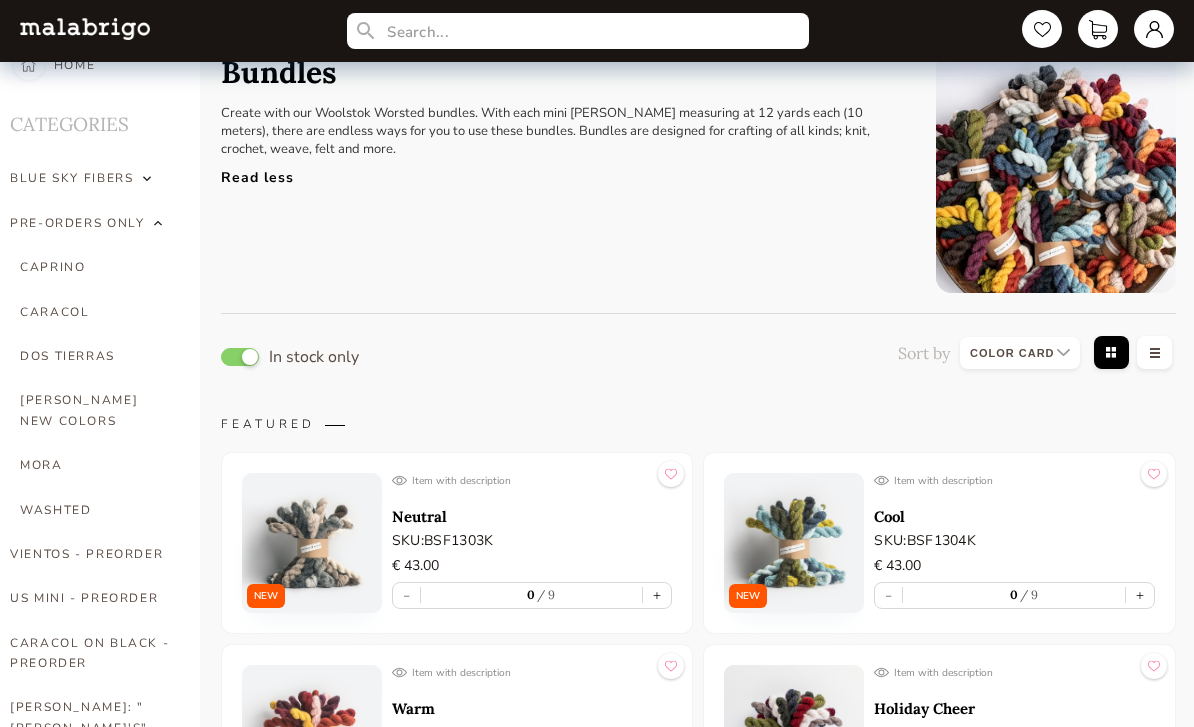 click on "VIENTOS - PREORDER" at bounding box center [90, 554] 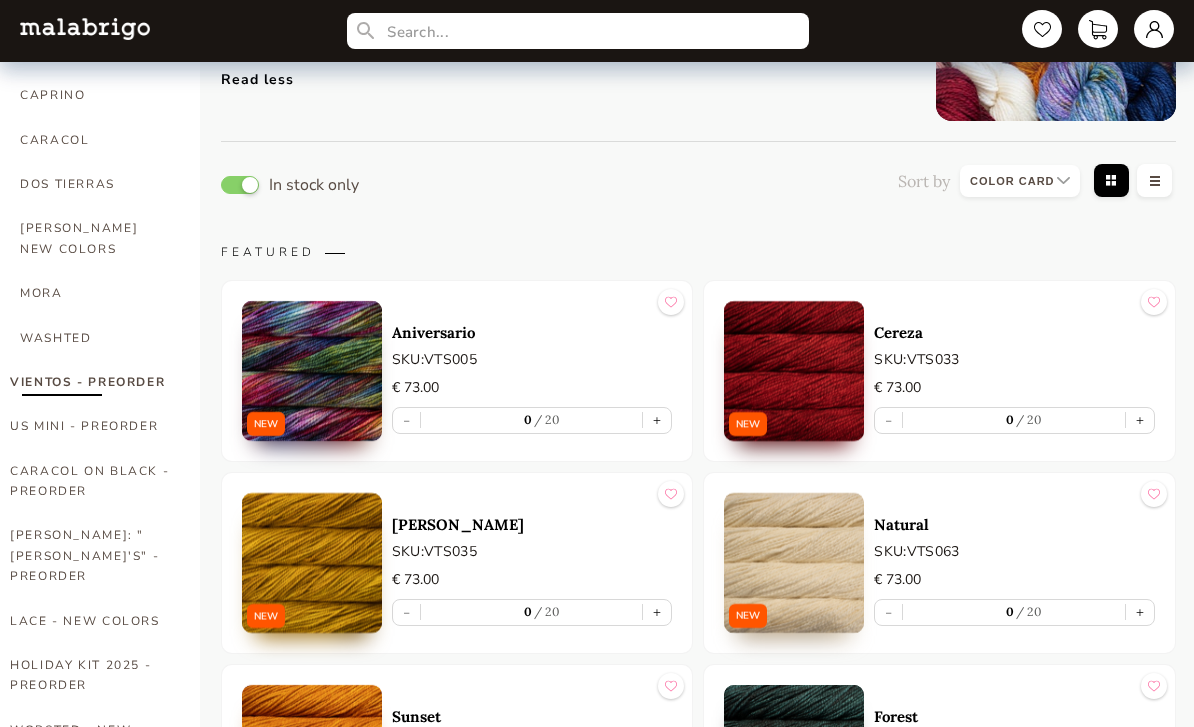 scroll, scrollTop: 211, scrollLeft: 0, axis: vertical 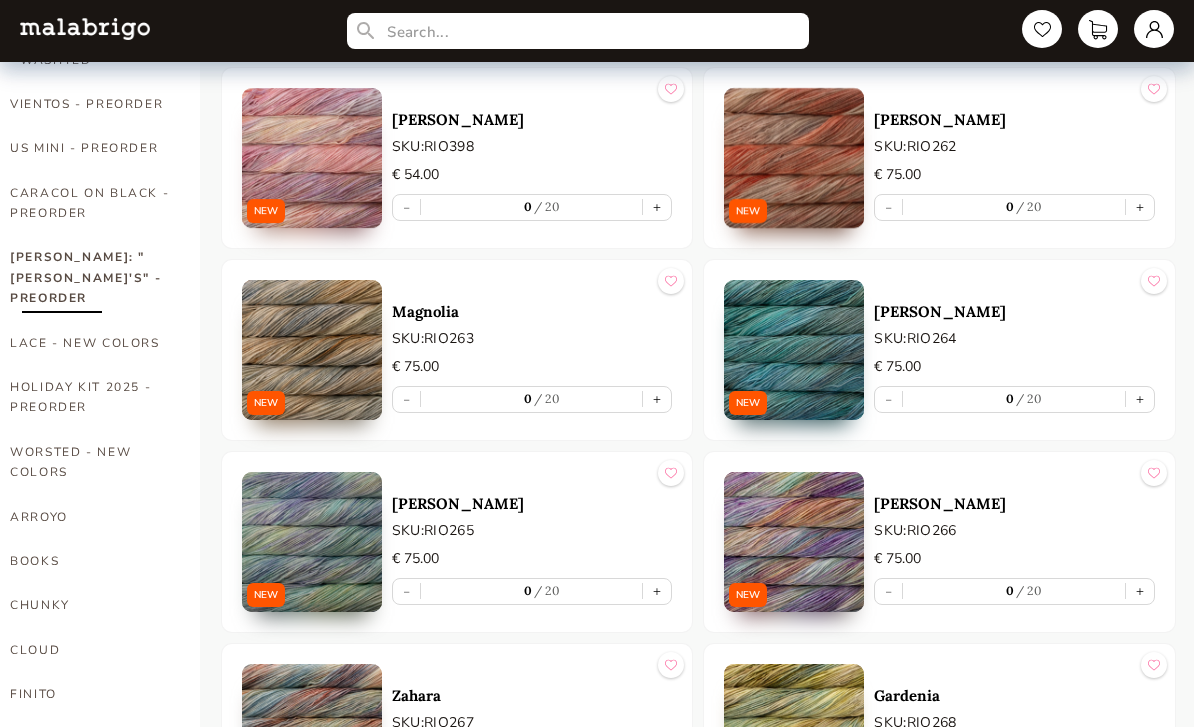 click on "BOOKS" at bounding box center [90, 561] 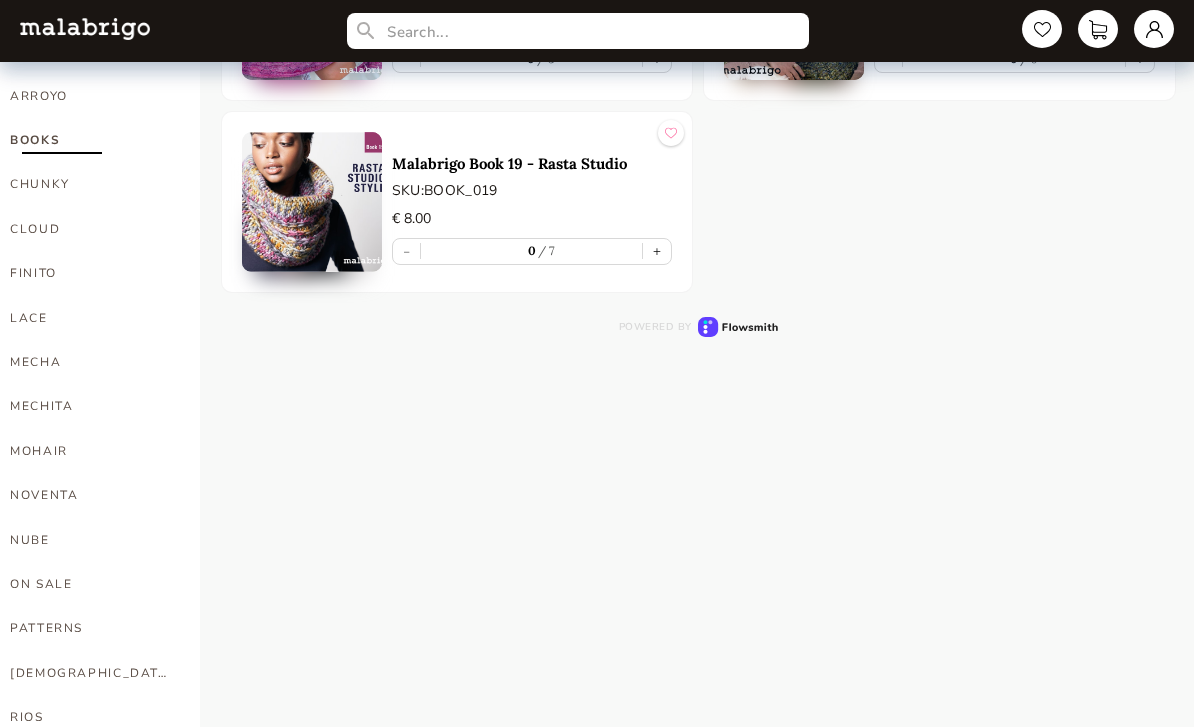scroll, scrollTop: 910, scrollLeft: 0, axis: vertical 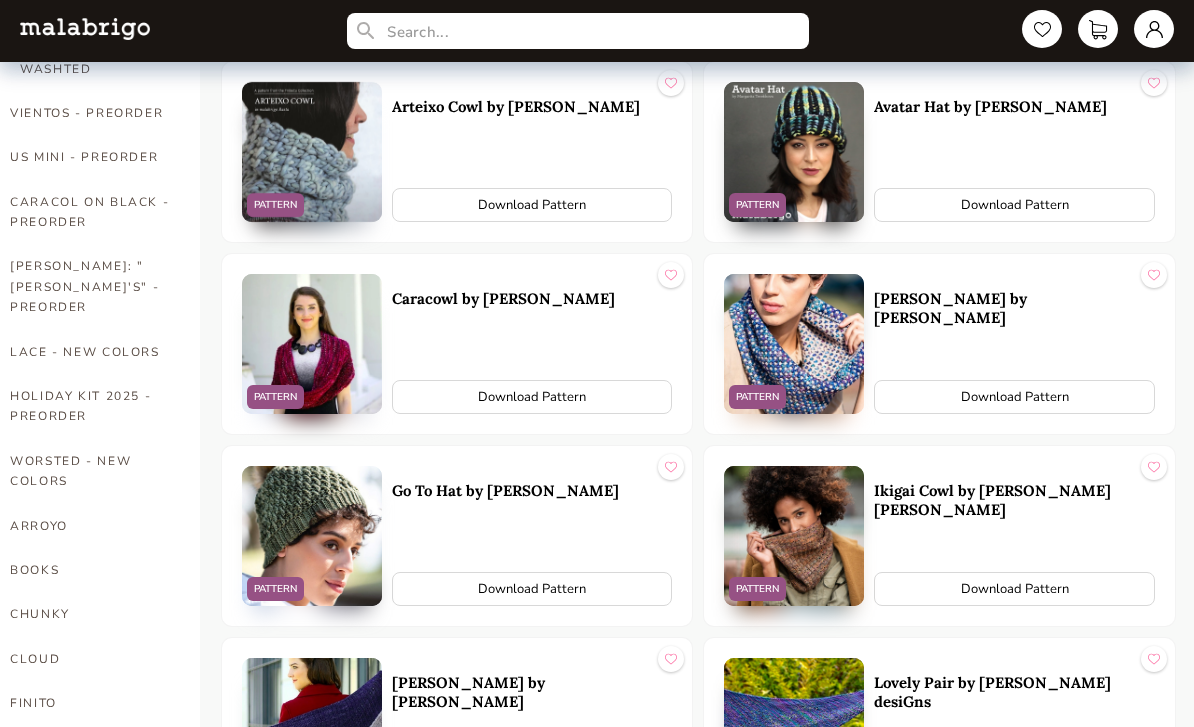 click on "[PERSON_NAME] by [PERSON_NAME]" at bounding box center (1014, 308) 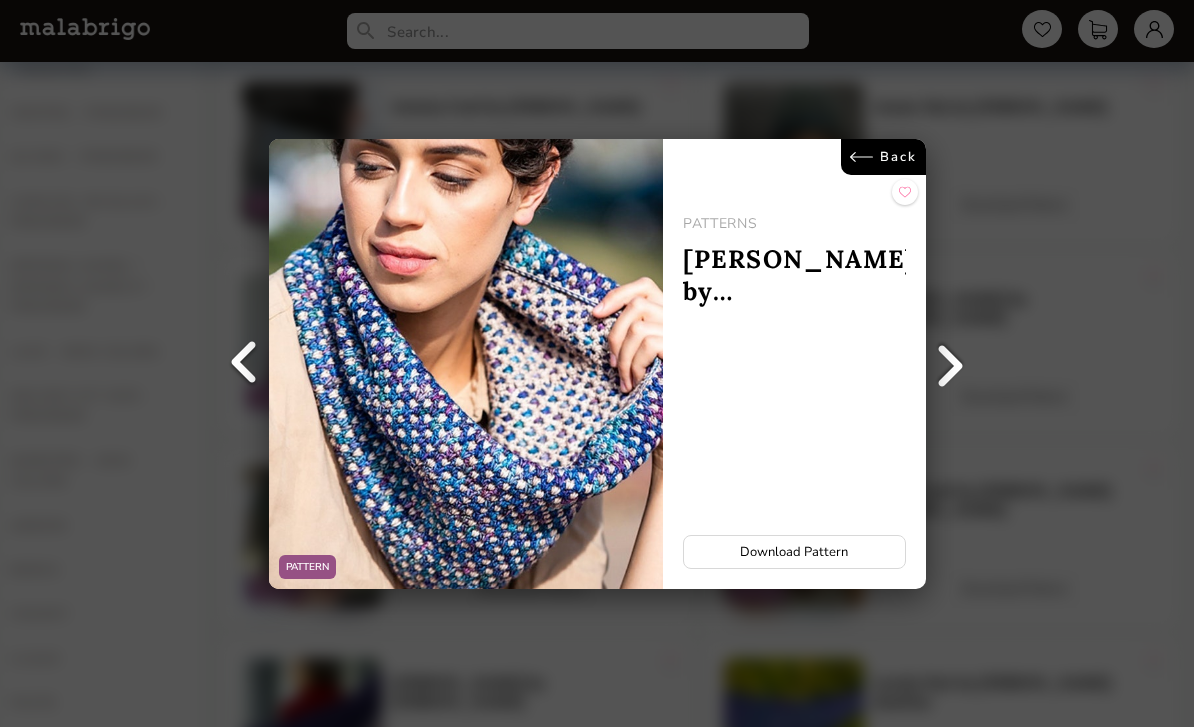click on "PATTERN Back PATTERNS [PERSON_NAME] by [PERSON_NAME] Download Pattern" at bounding box center [597, 363] 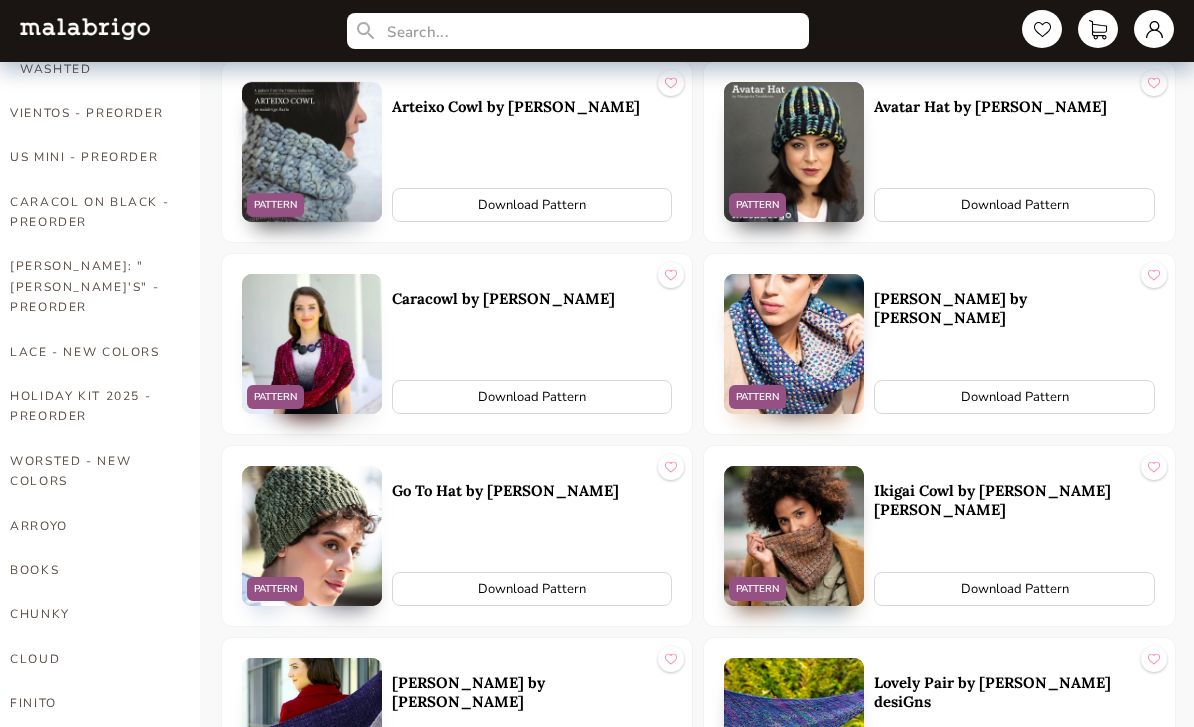 click on "Download Pattern" at bounding box center [1014, 397] 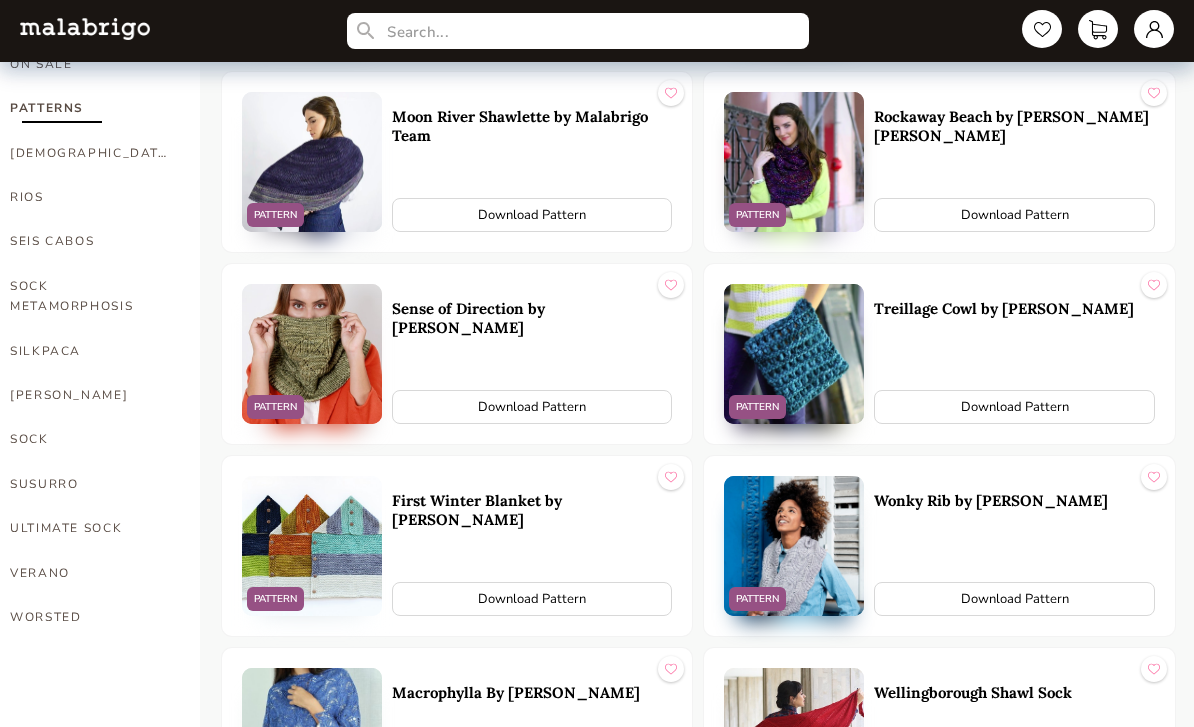scroll, scrollTop: 1436, scrollLeft: 0, axis: vertical 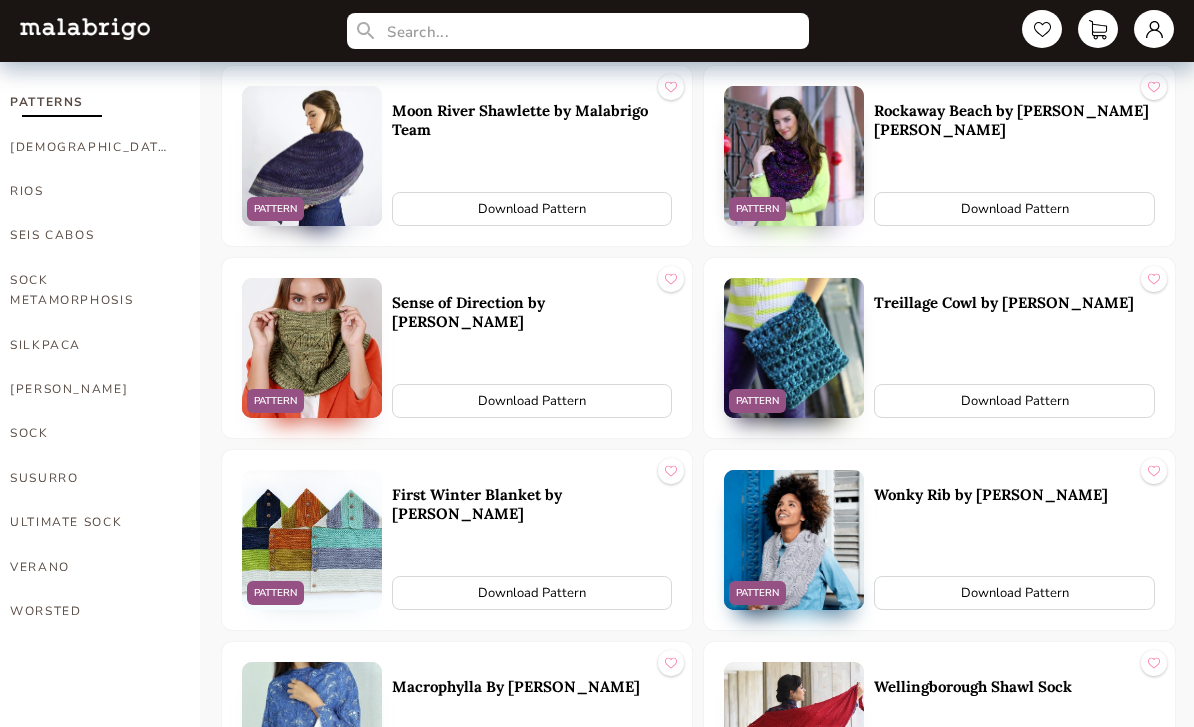 click on "ULTIMATE SOCK" at bounding box center [90, 522] 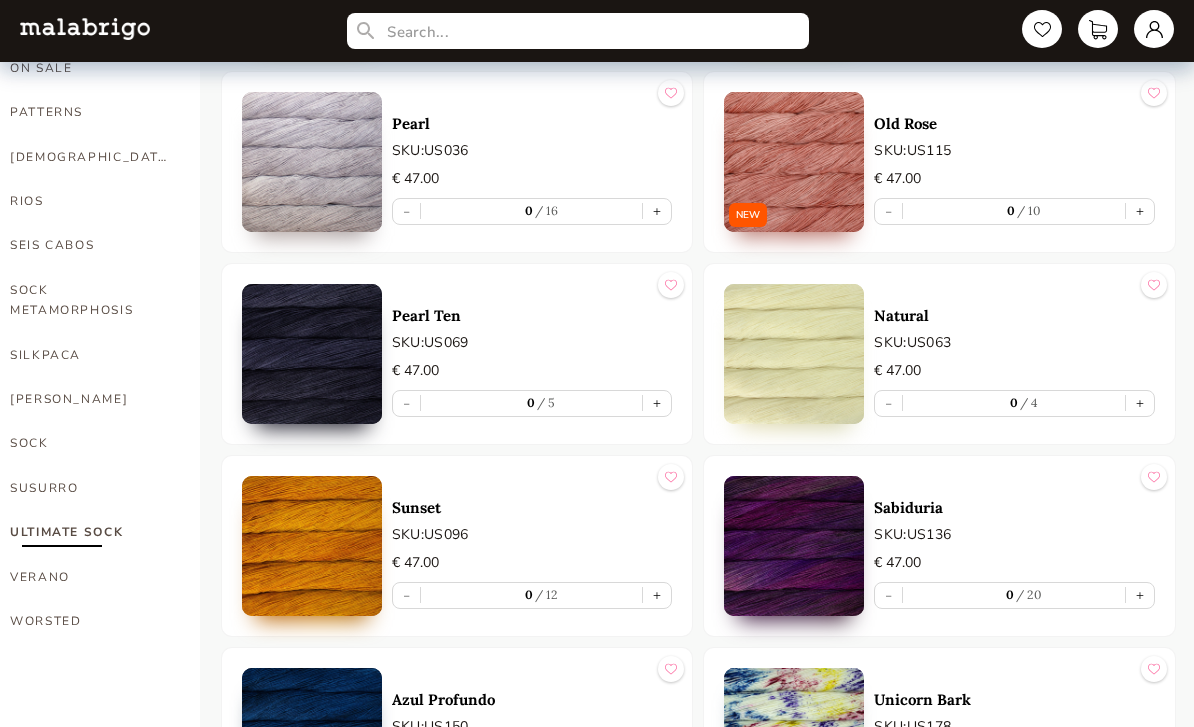 scroll, scrollTop: 1426, scrollLeft: 0, axis: vertical 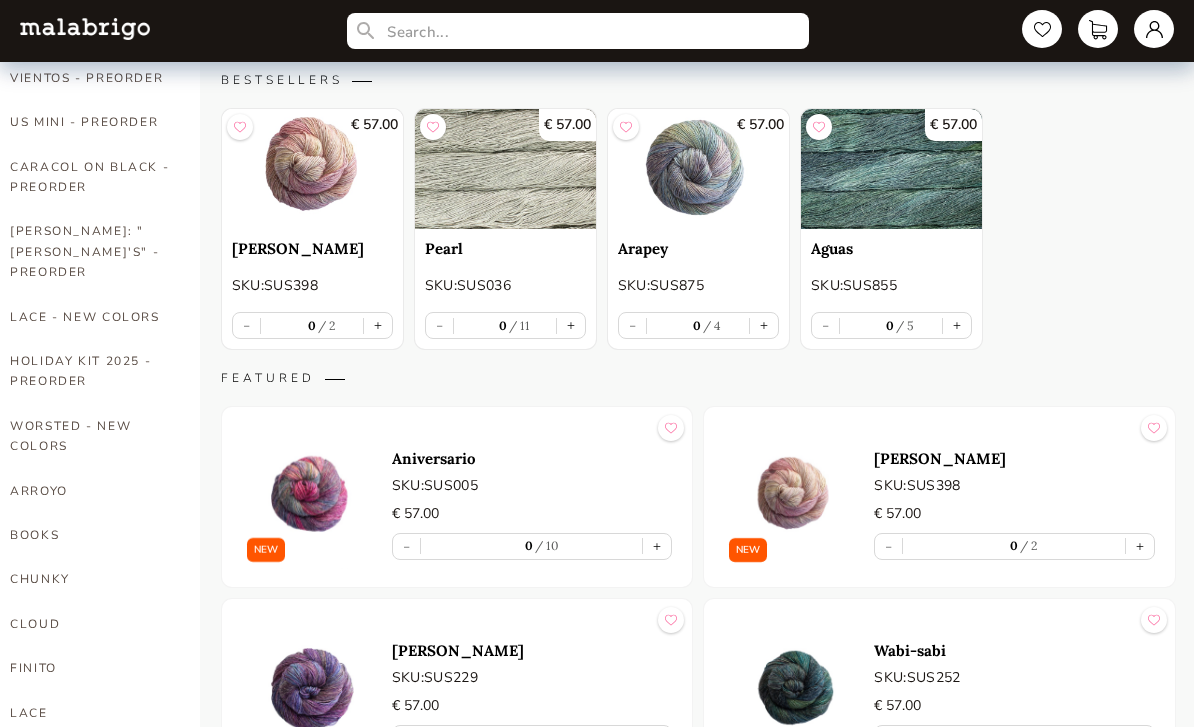 click at bounding box center [312, 497] 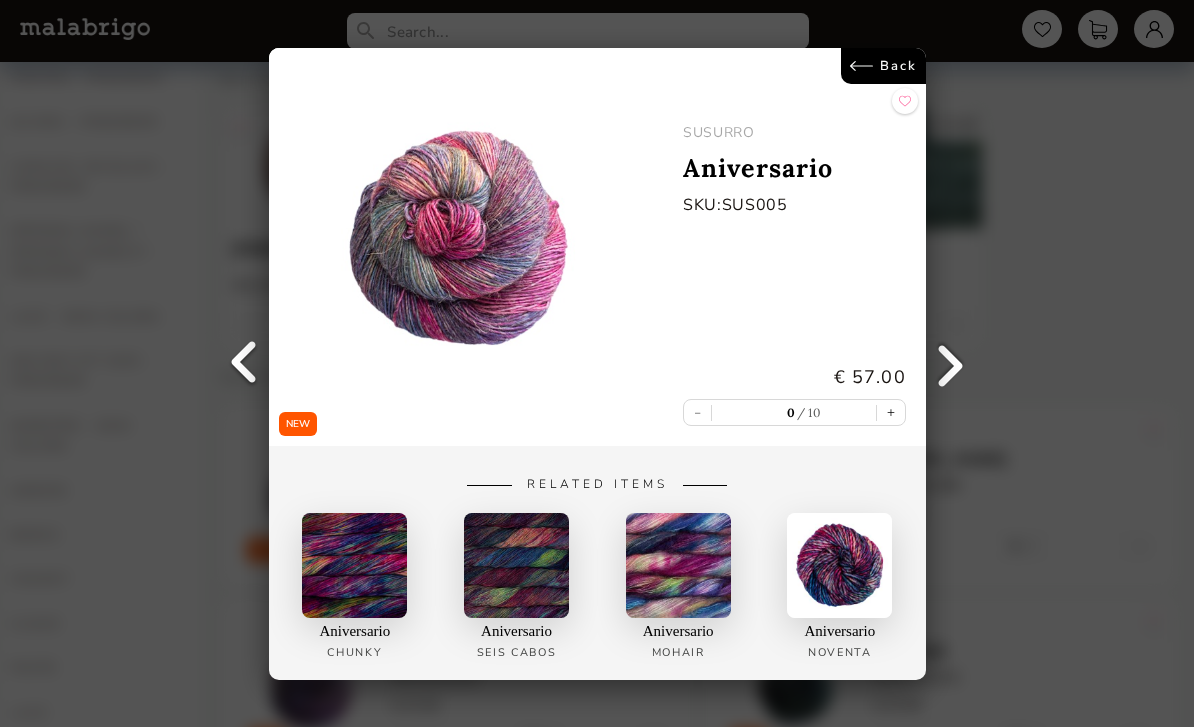 click on "Back" at bounding box center [882, 66] 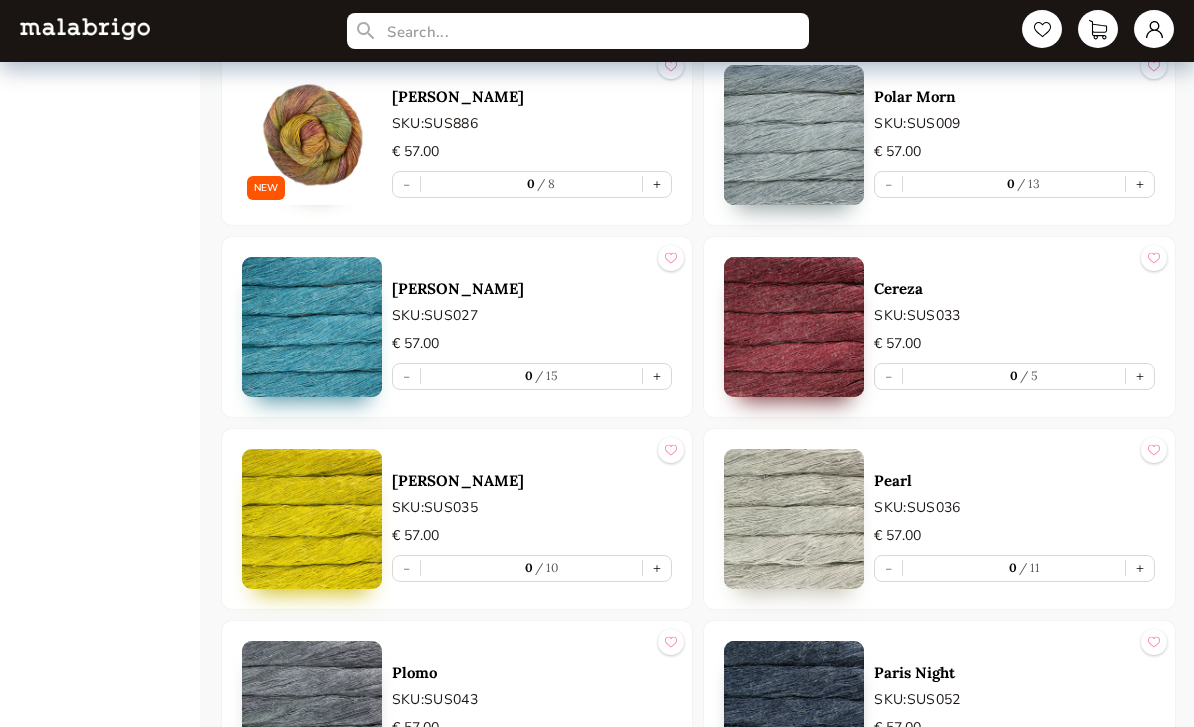 click at bounding box center [794, 520] 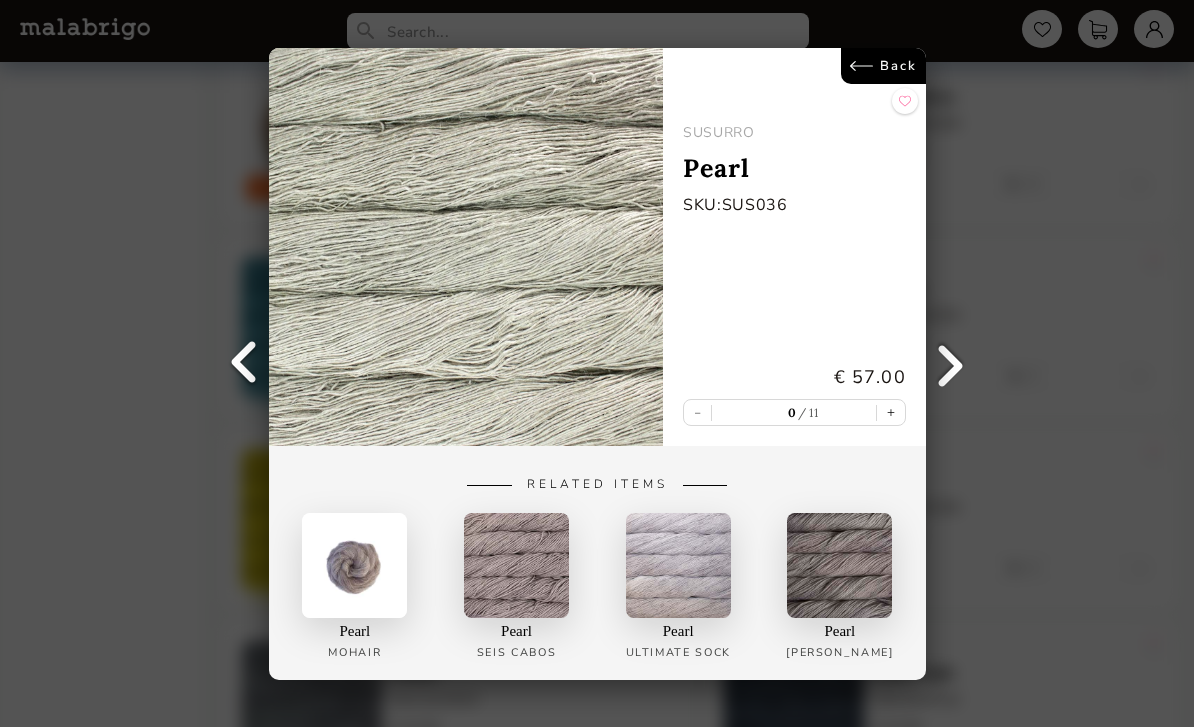 click on "Back SUSURRO Pearl SKU:  SUS036 €   57.00 - 0 11 + Related Items Pearl Mohair [PERSON_NAME] CABOS Pearl Ultimate Sock [PERSON_NAME]" at bounding box center (597, 363) 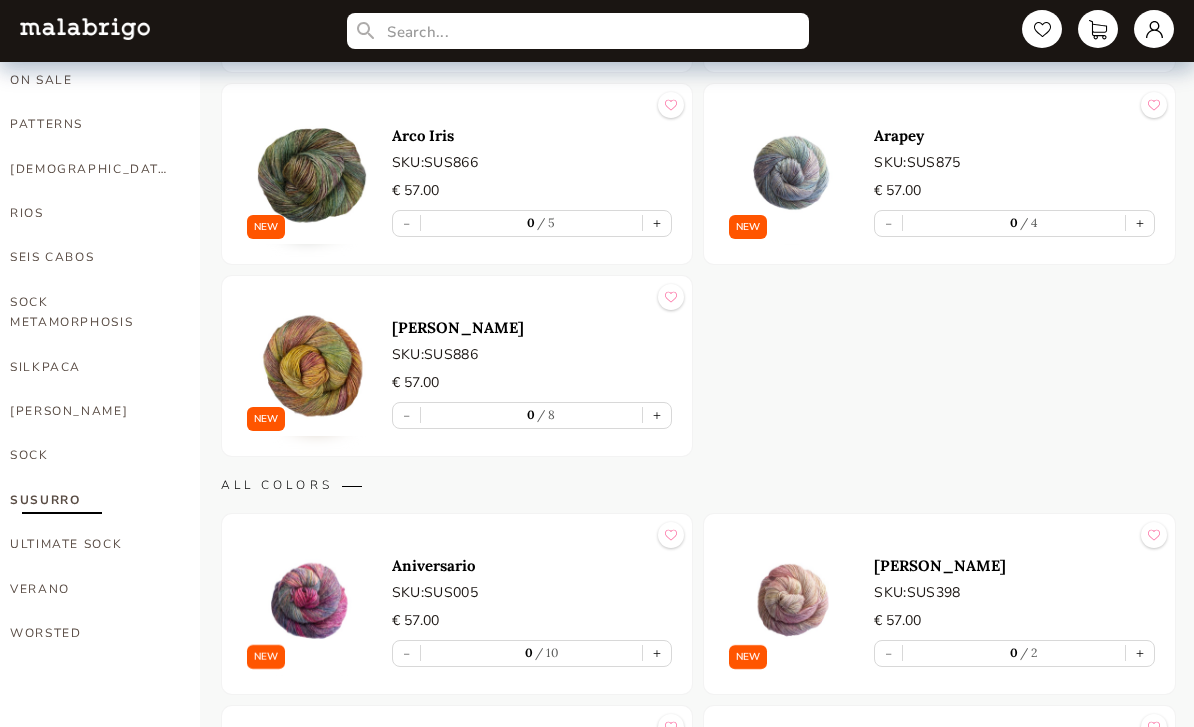 scroll, scrollTop: 1408, scrollLeft: 0, axis: vertical 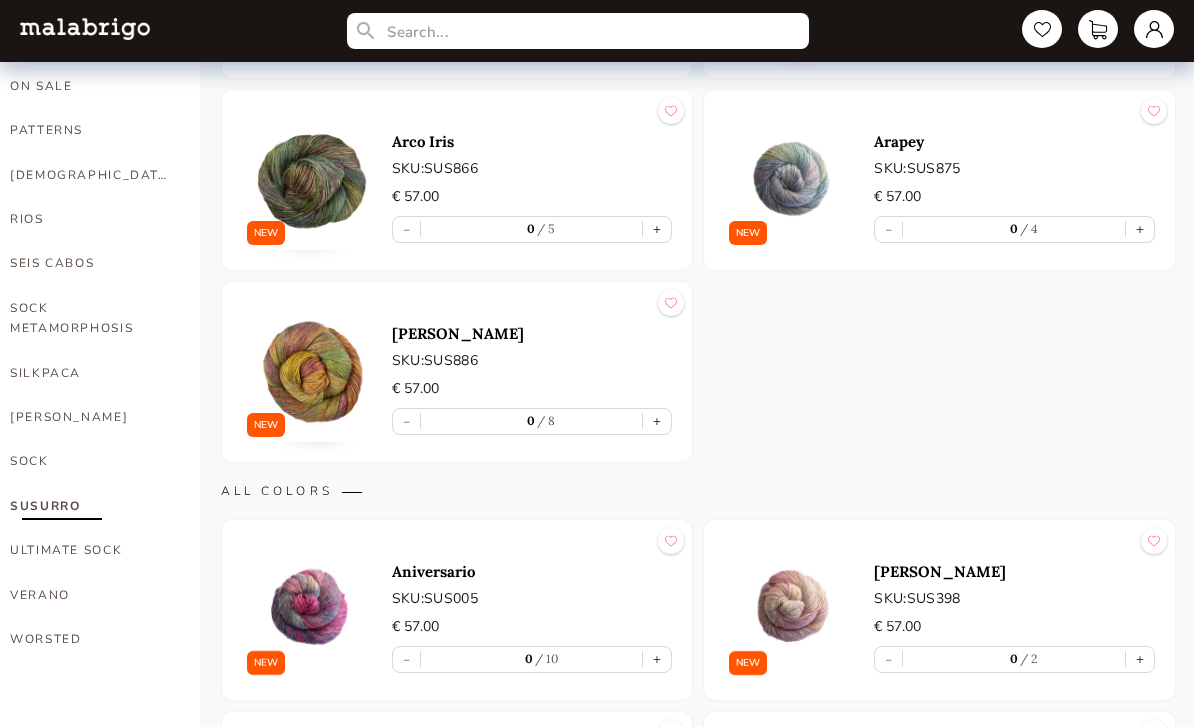 click on "ULTIMATE SOCK" at bounding box center [90, 550] 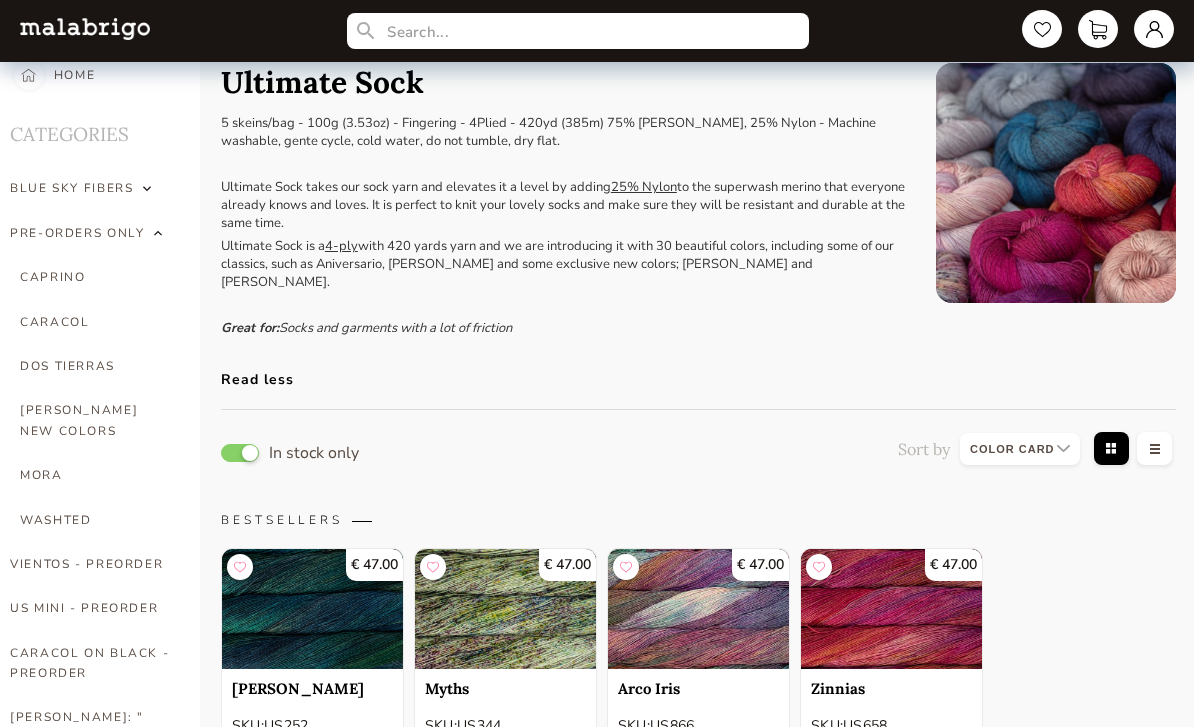 scroll, scrollTop: 31, scrollLeft: 0, axis: vertical 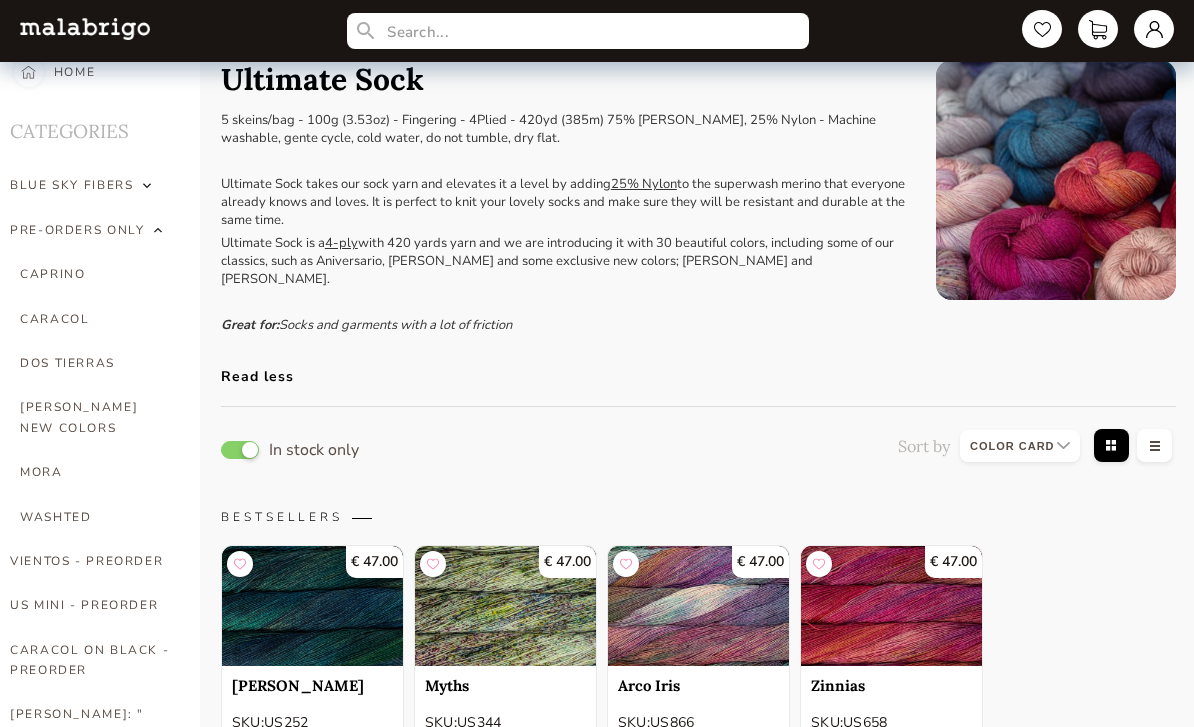 click at bounding box center [819, 565] 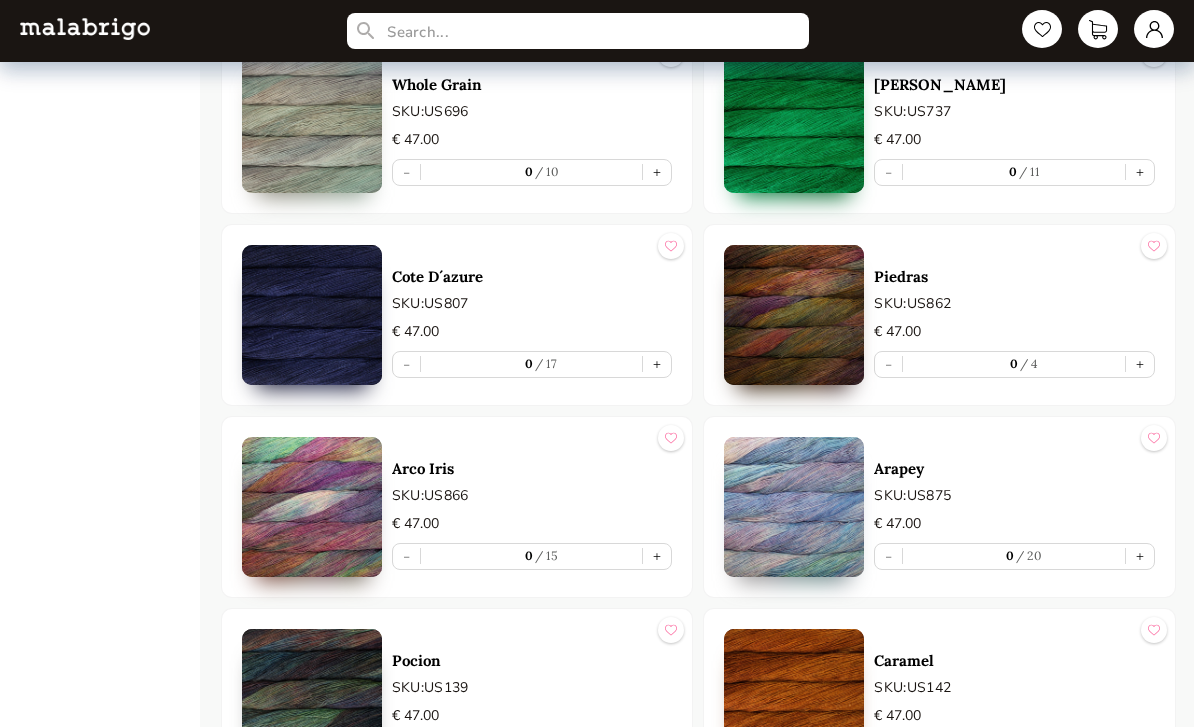 scroll, scrollTop: 3768, scrollLeft: 0, axis: vertical 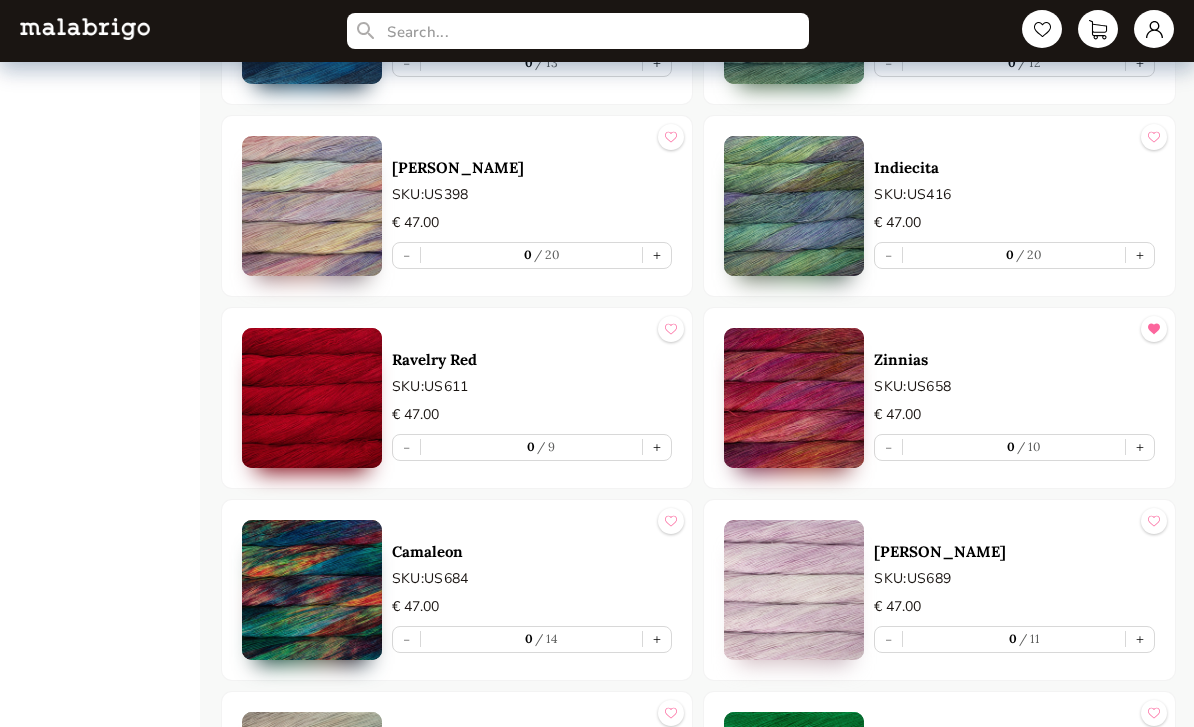 click at bounding box center (671, 330) 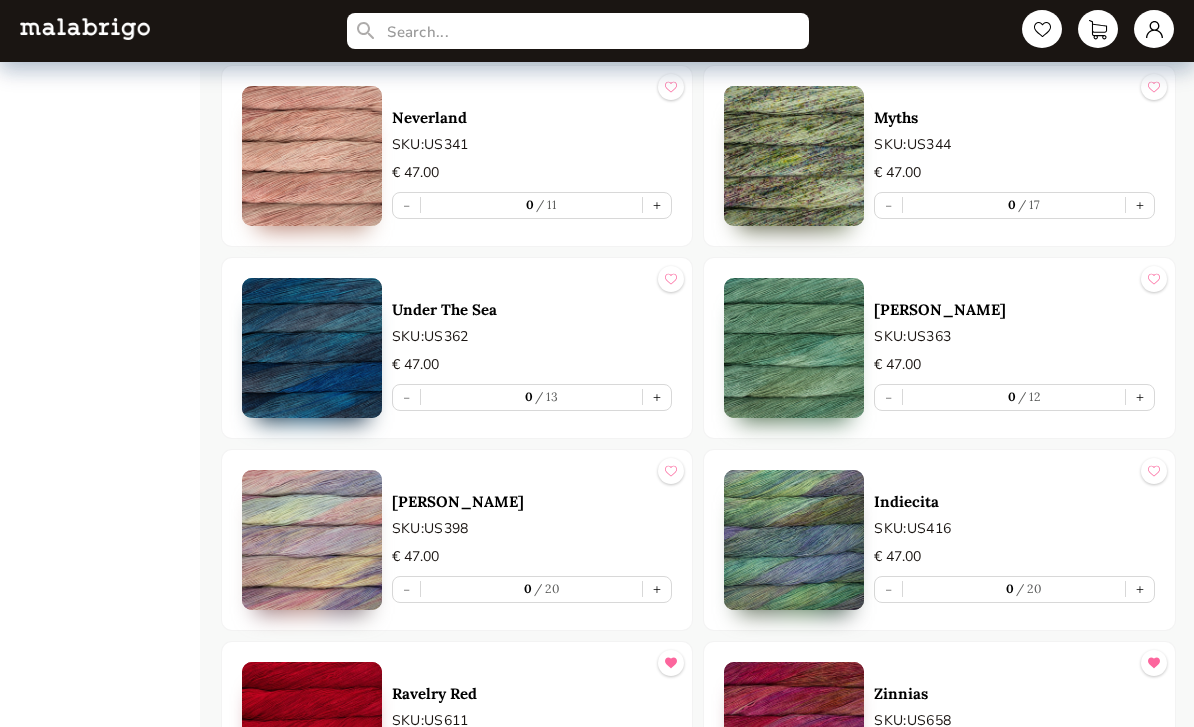 click at bounding box center (671, 280) 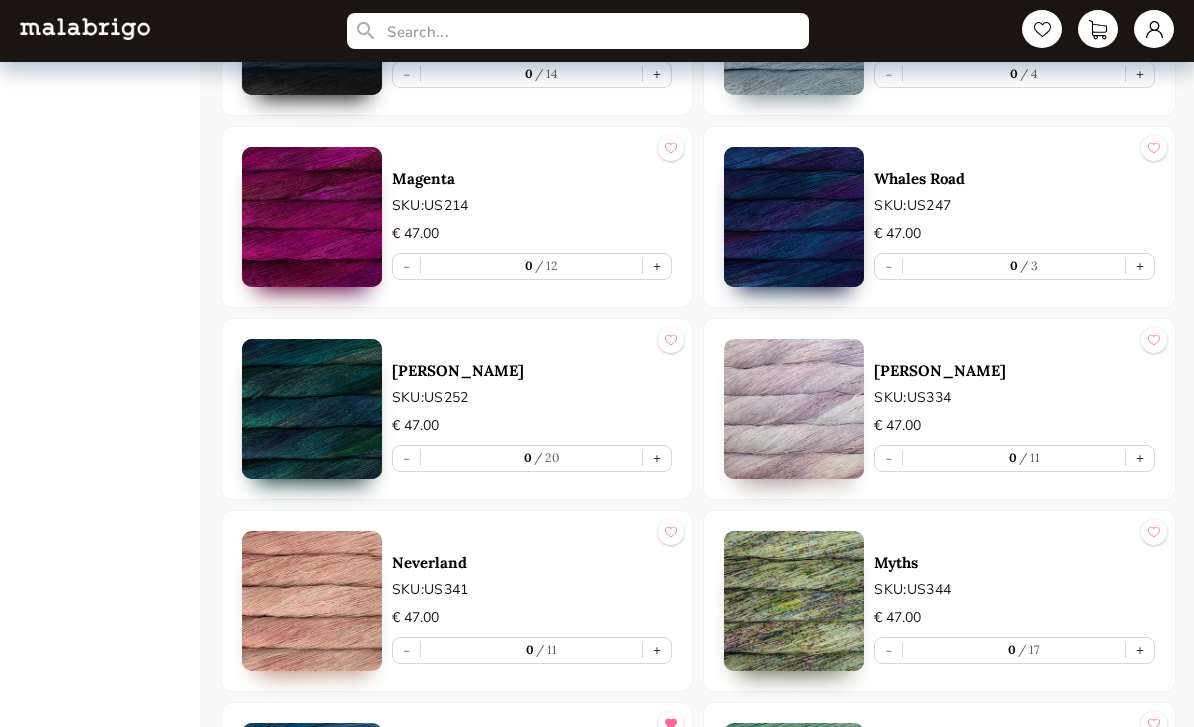 scroll, scrollTop: 2328, scrollLeft: 0, axis: vertical 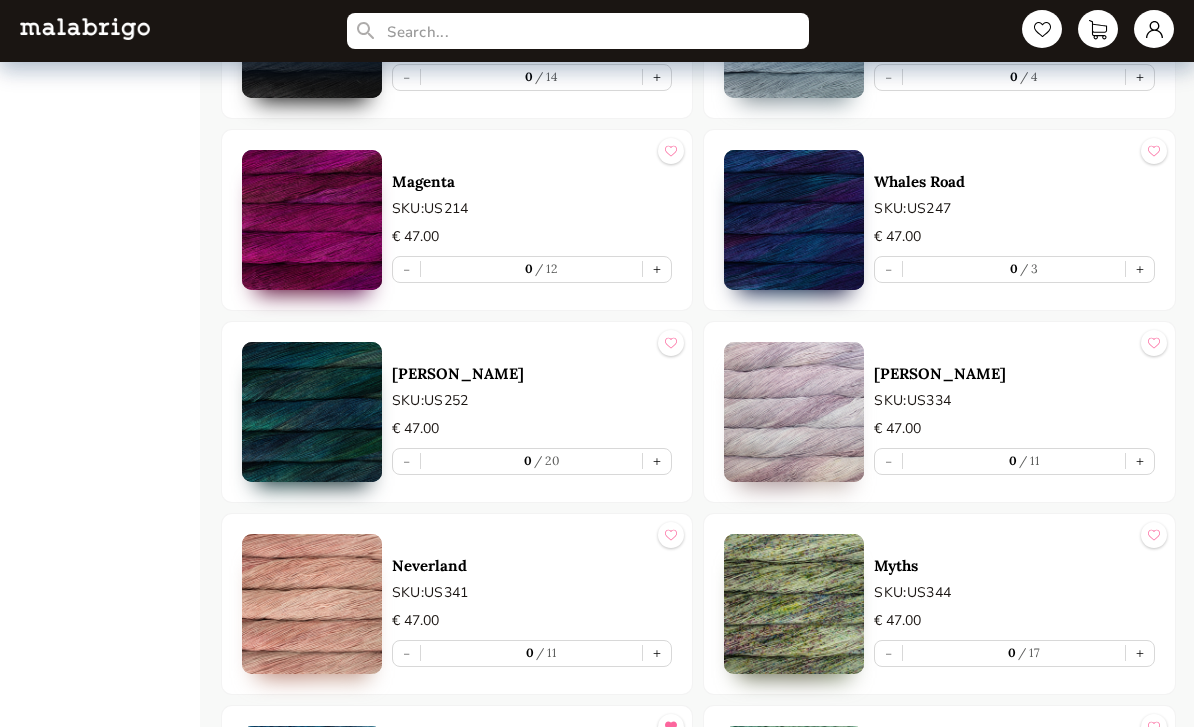 click at bounding box center (312, 412) 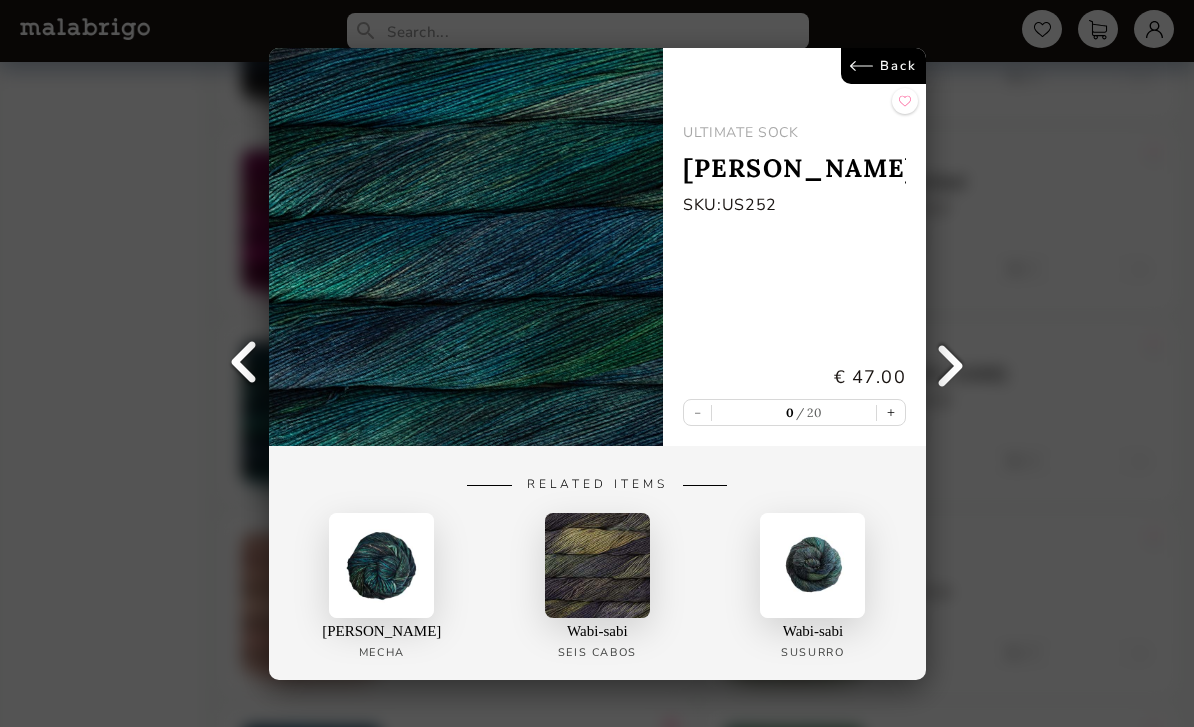 click at bounding box center (381, 564) 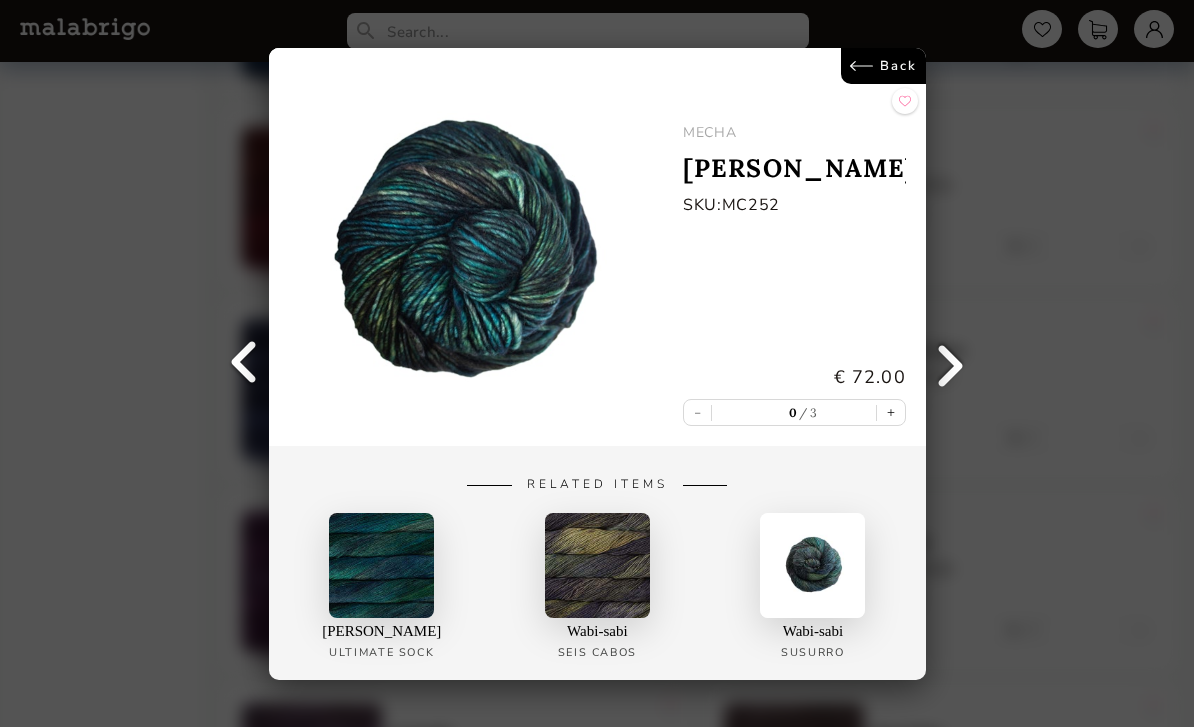 click at bounding box center (812, 564) 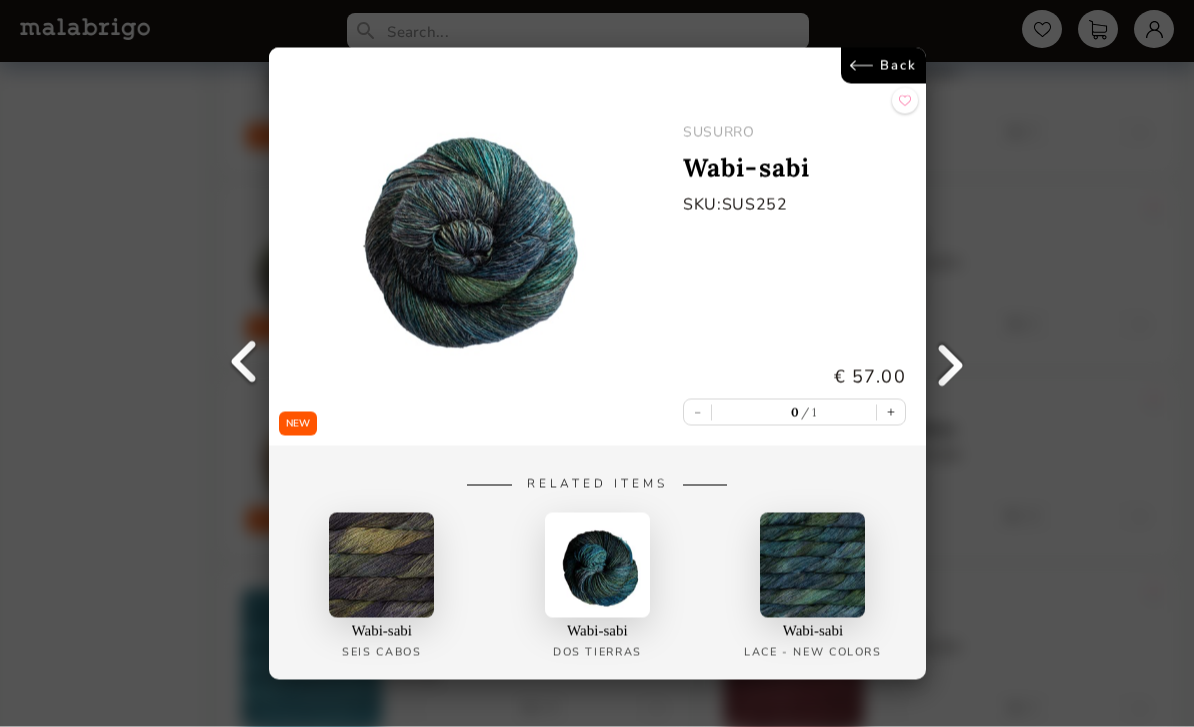 click on "Back" at bounding box center (882, 66) 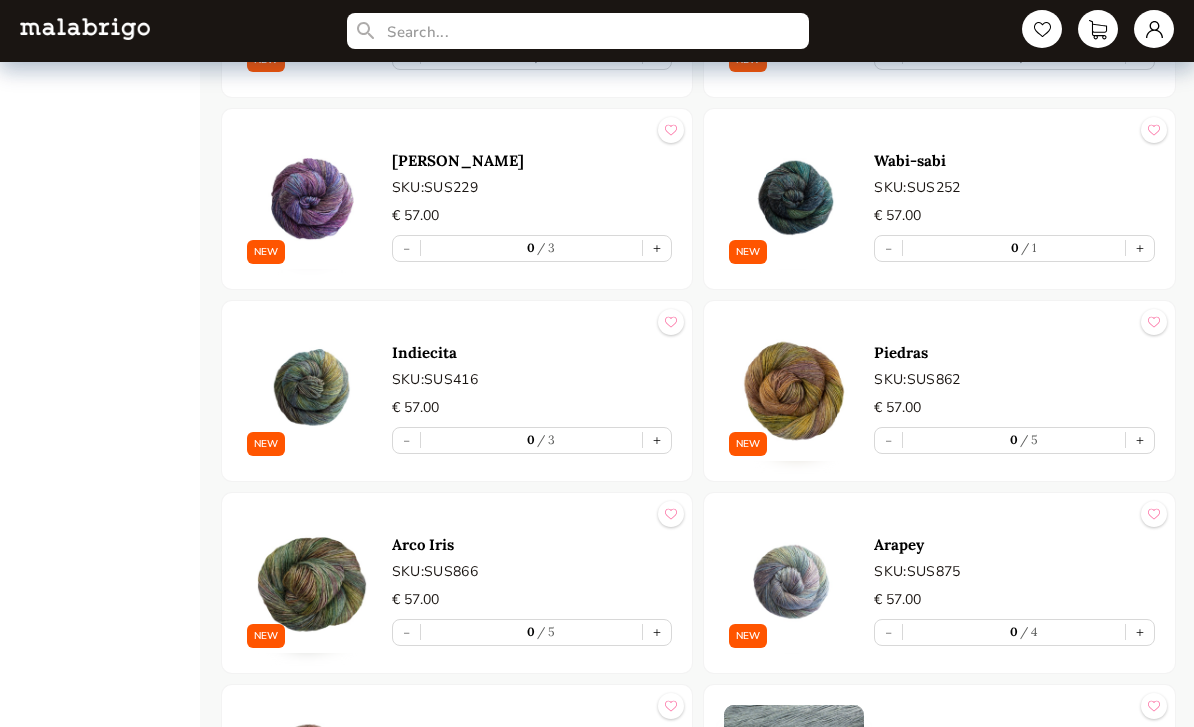 scroll, scrollTop: 2010, scrollLeft: 0, axis: vertical 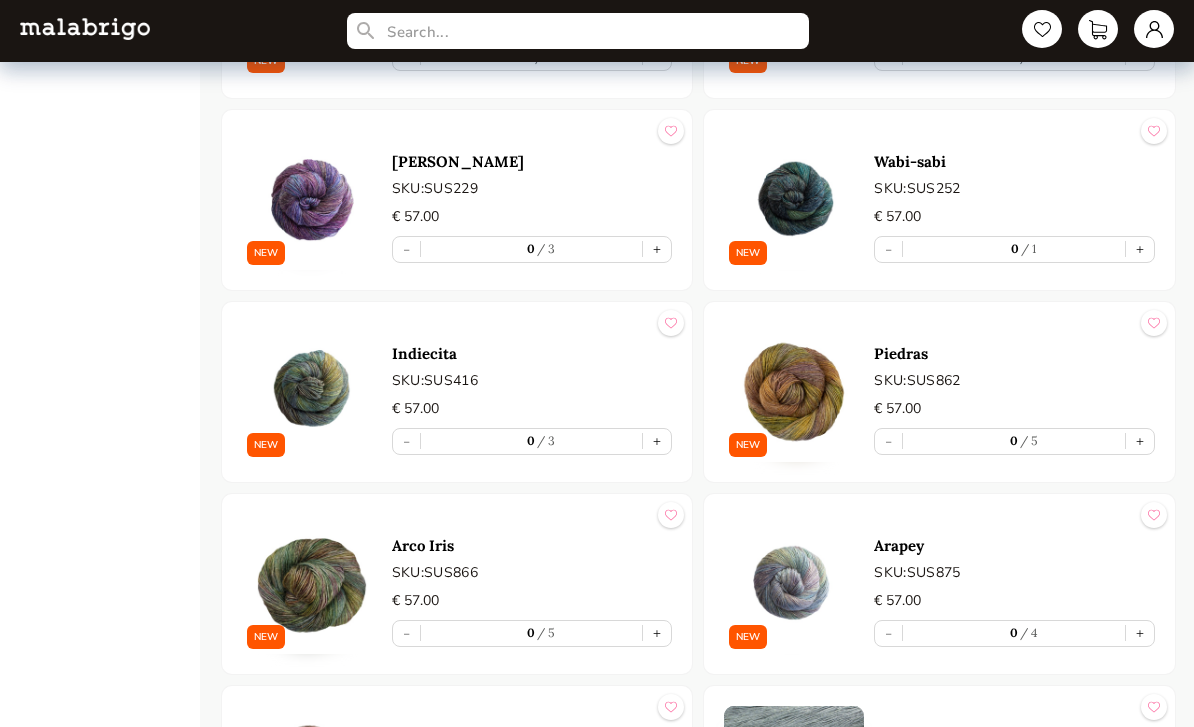 click at bounding box center [312, 200] 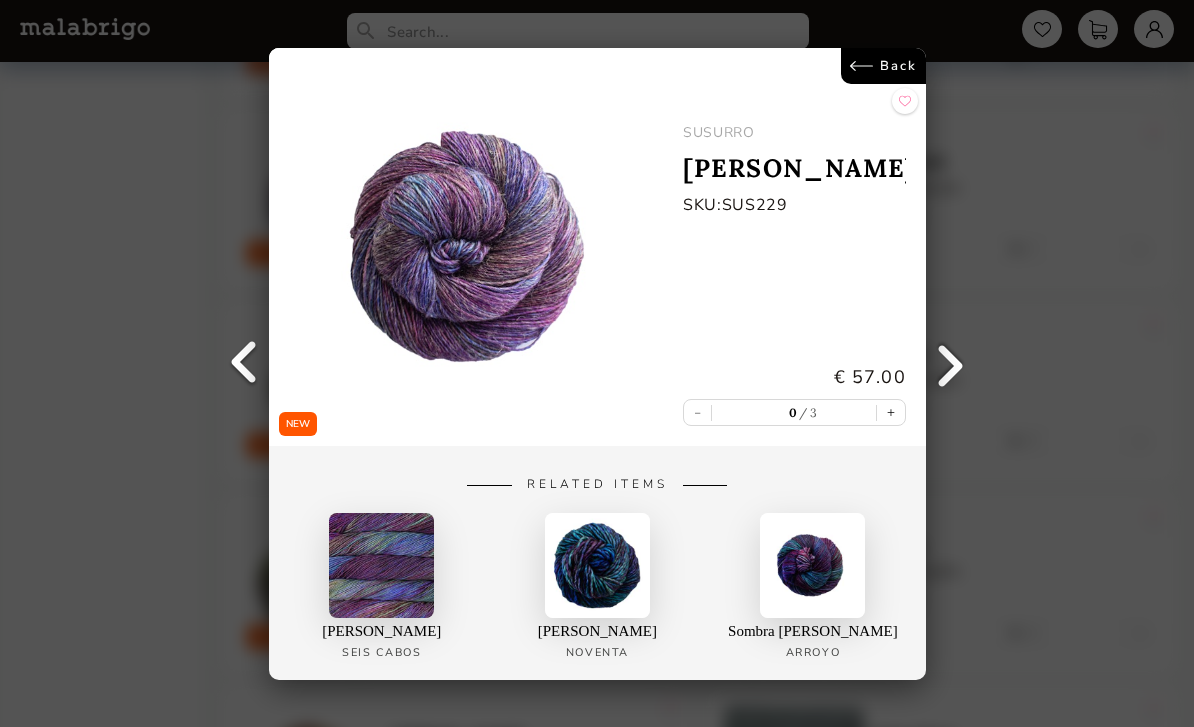 click on "Back" at bounding box center [882, 66] 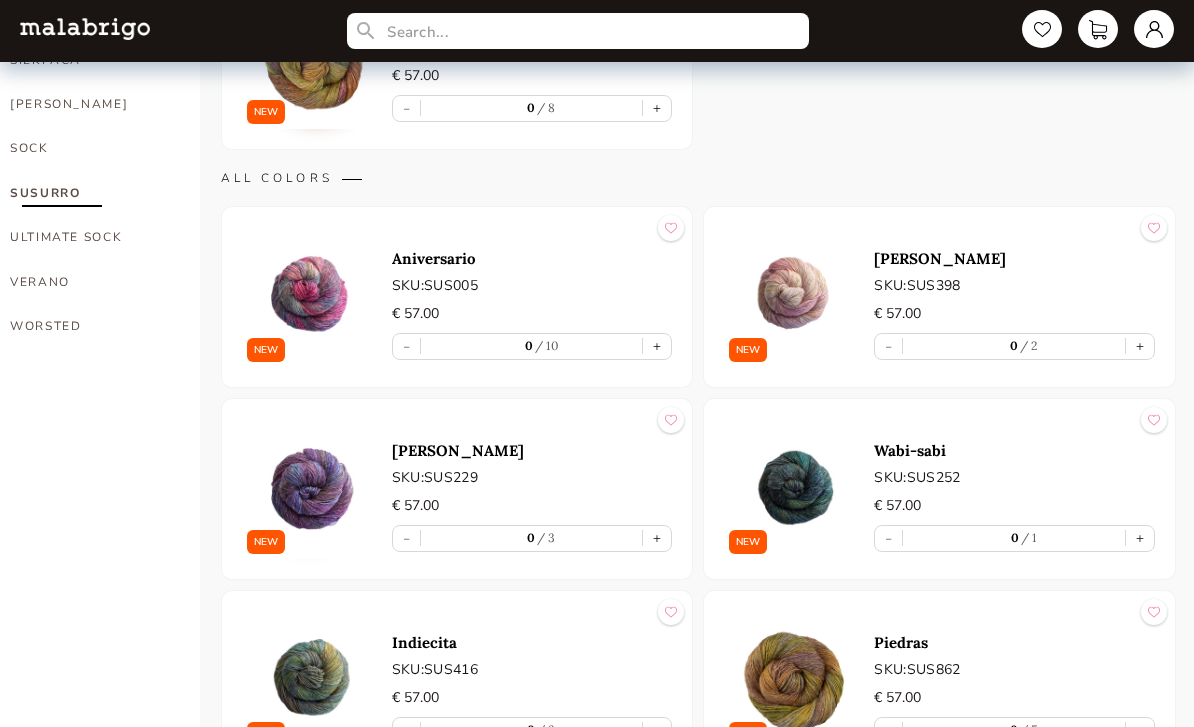 scroll, scrollTop: 1710, scrollLeft: 0, axis: vertical 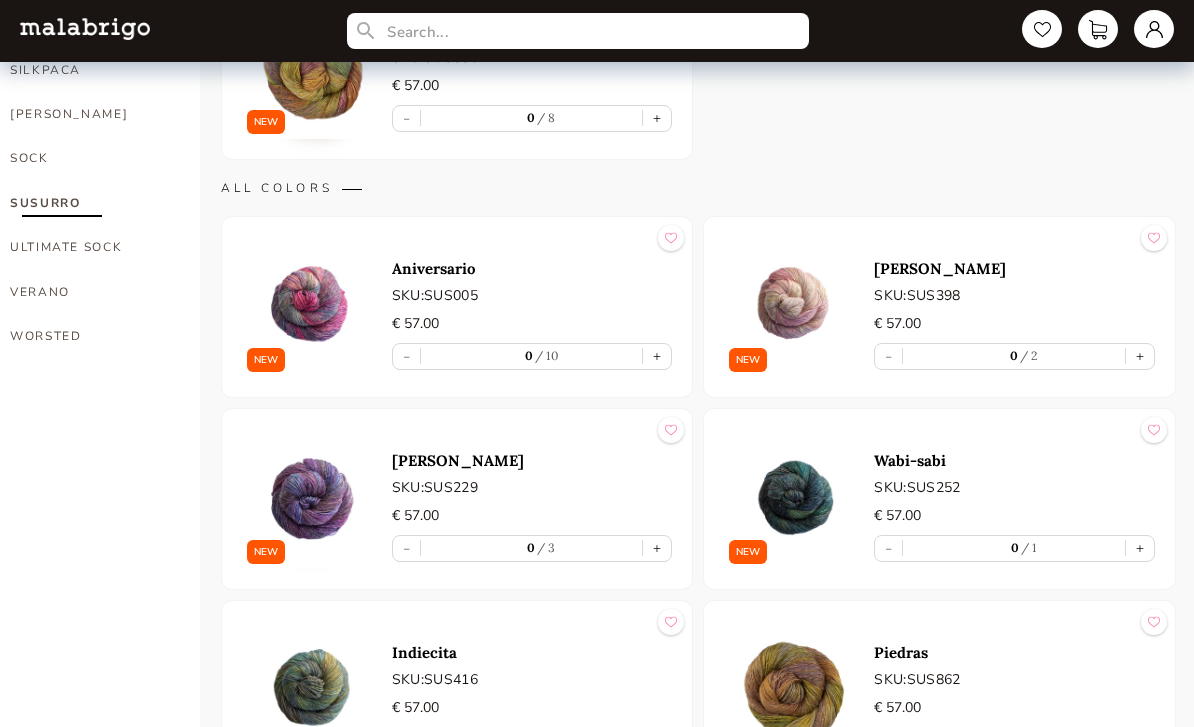 click at bounding box center [671, 239] 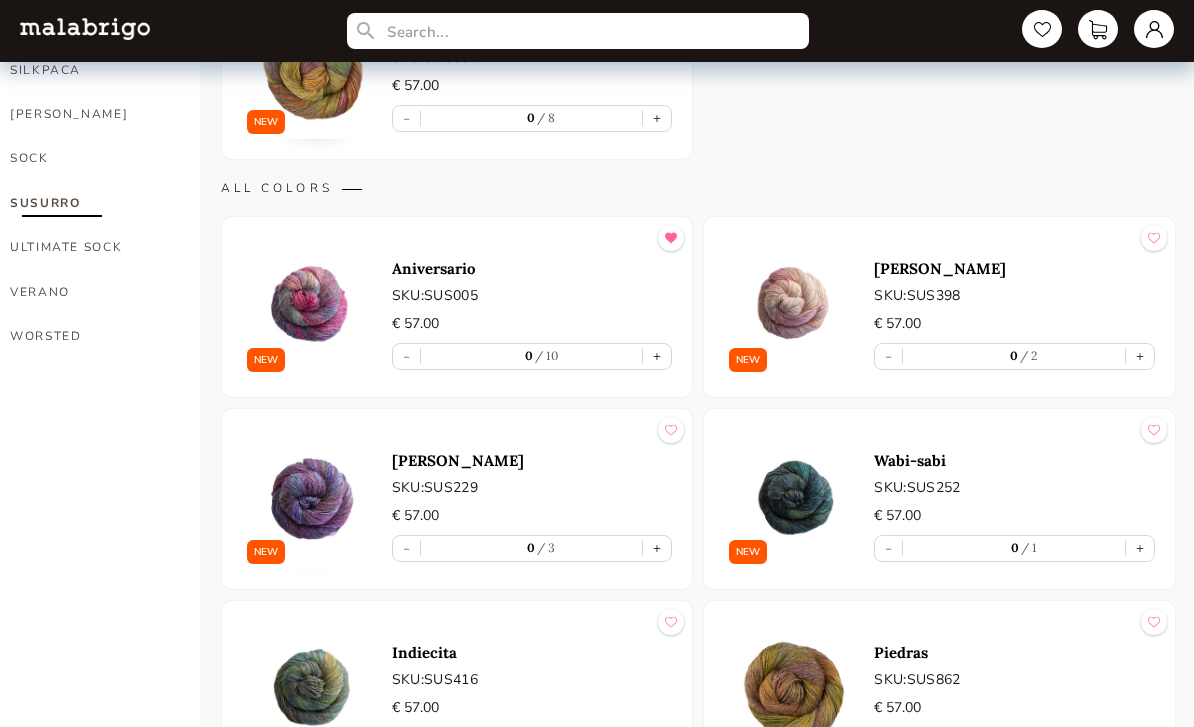 click at bounding box center (312, 307) 